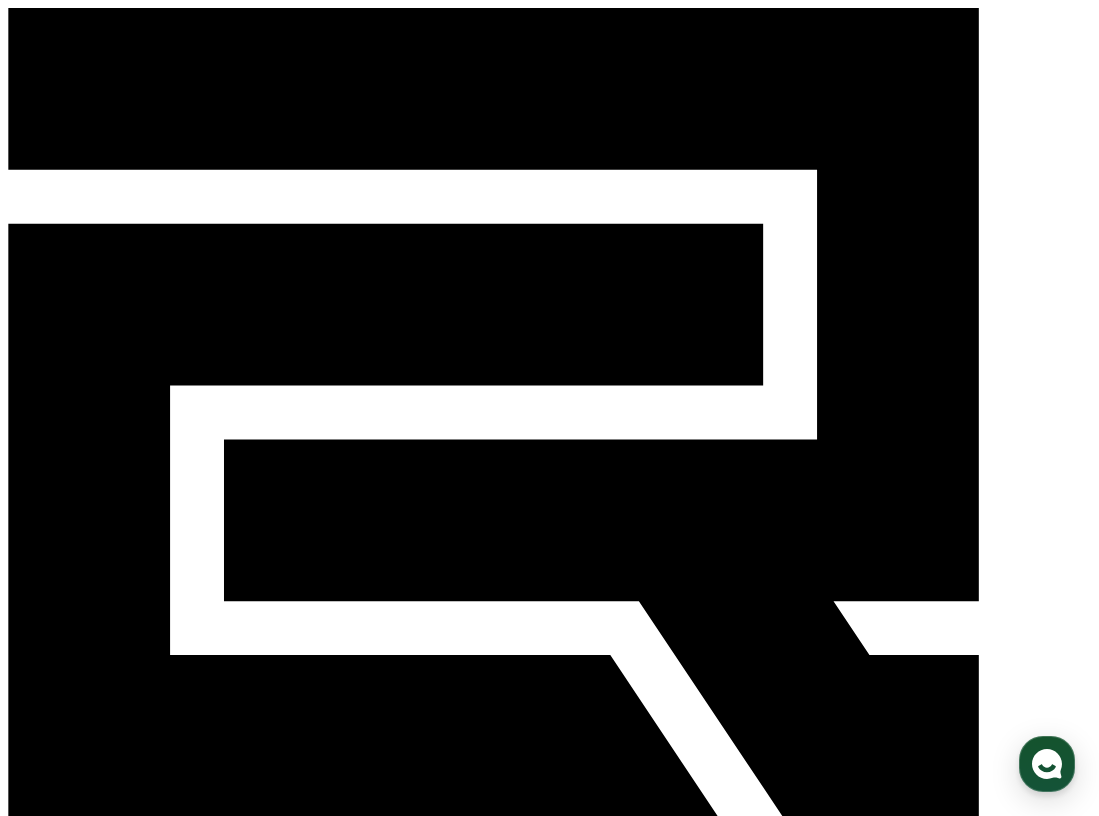 scroll, scrollTop: 0, scrollLeft: 0, axis: both 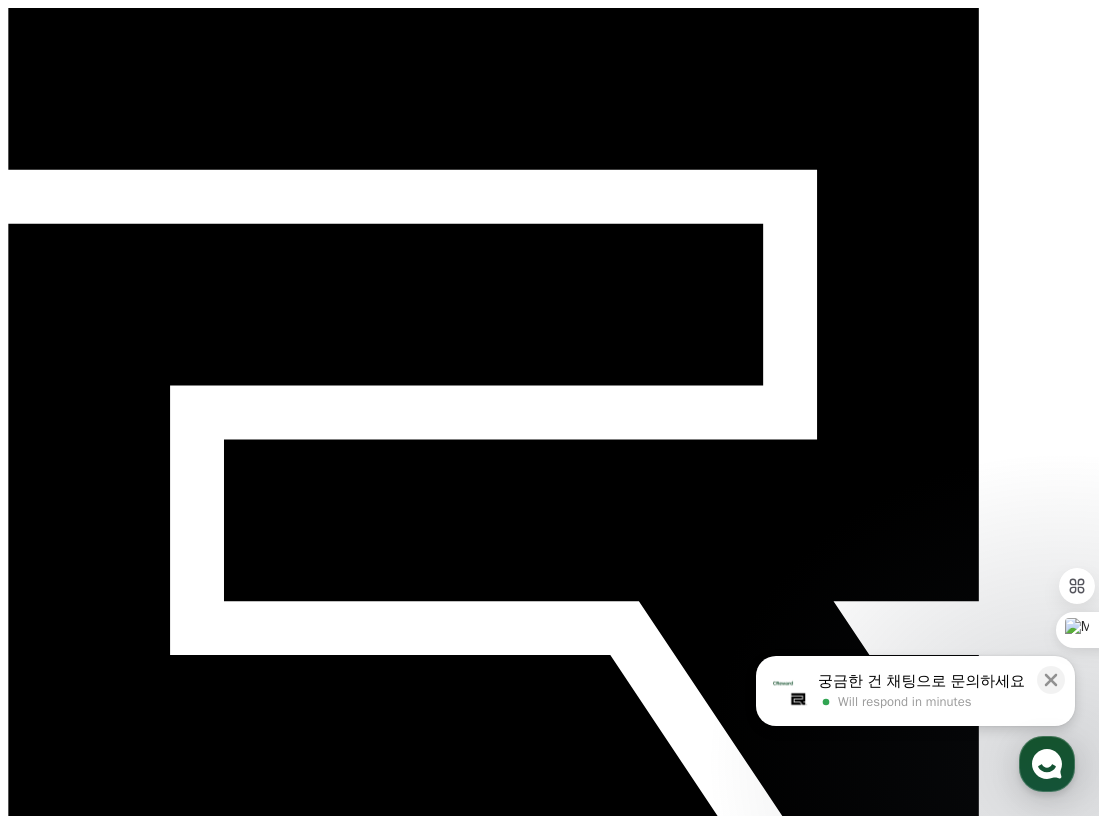 click 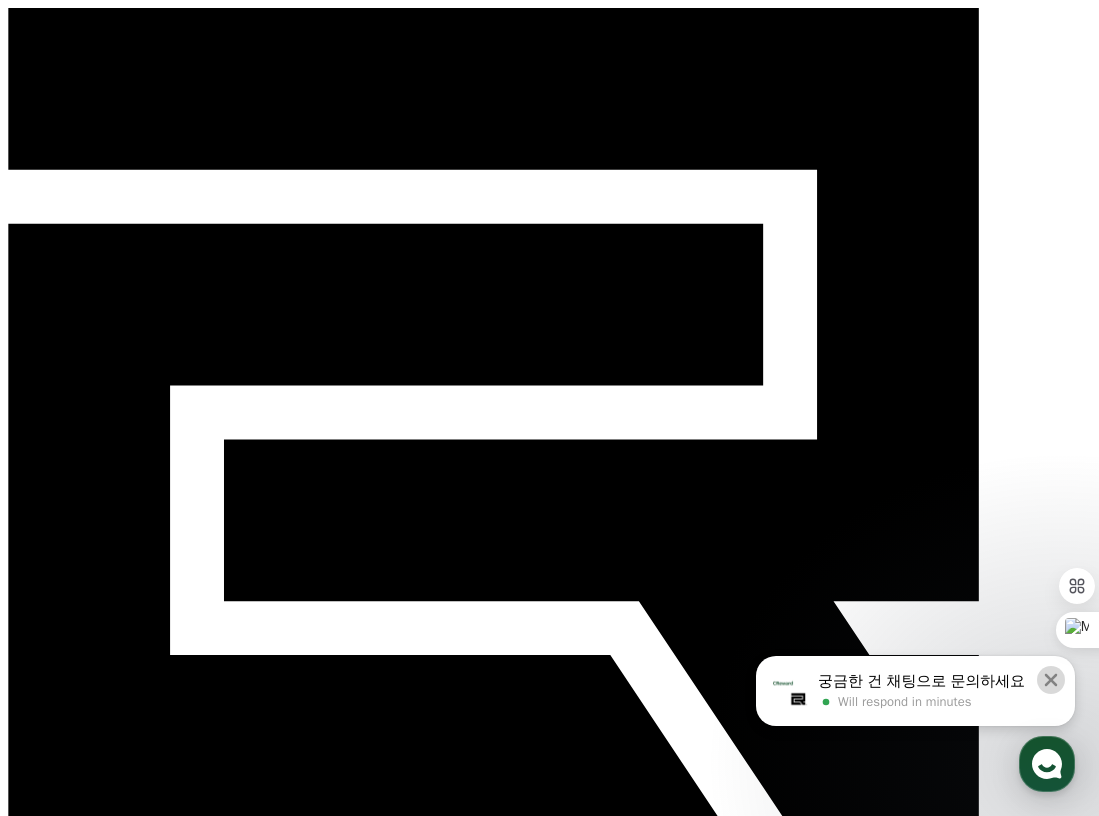 click 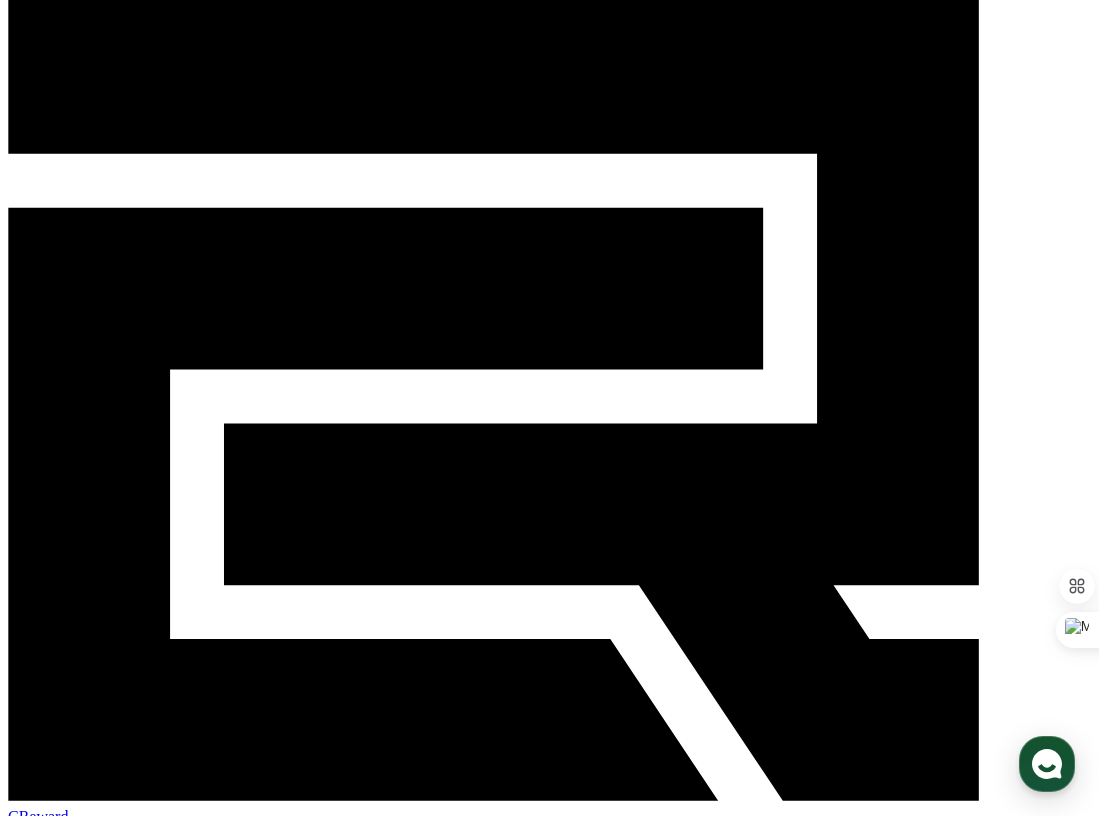 scroll, scrollTop: 0, scrollLeft: 0, axis: both 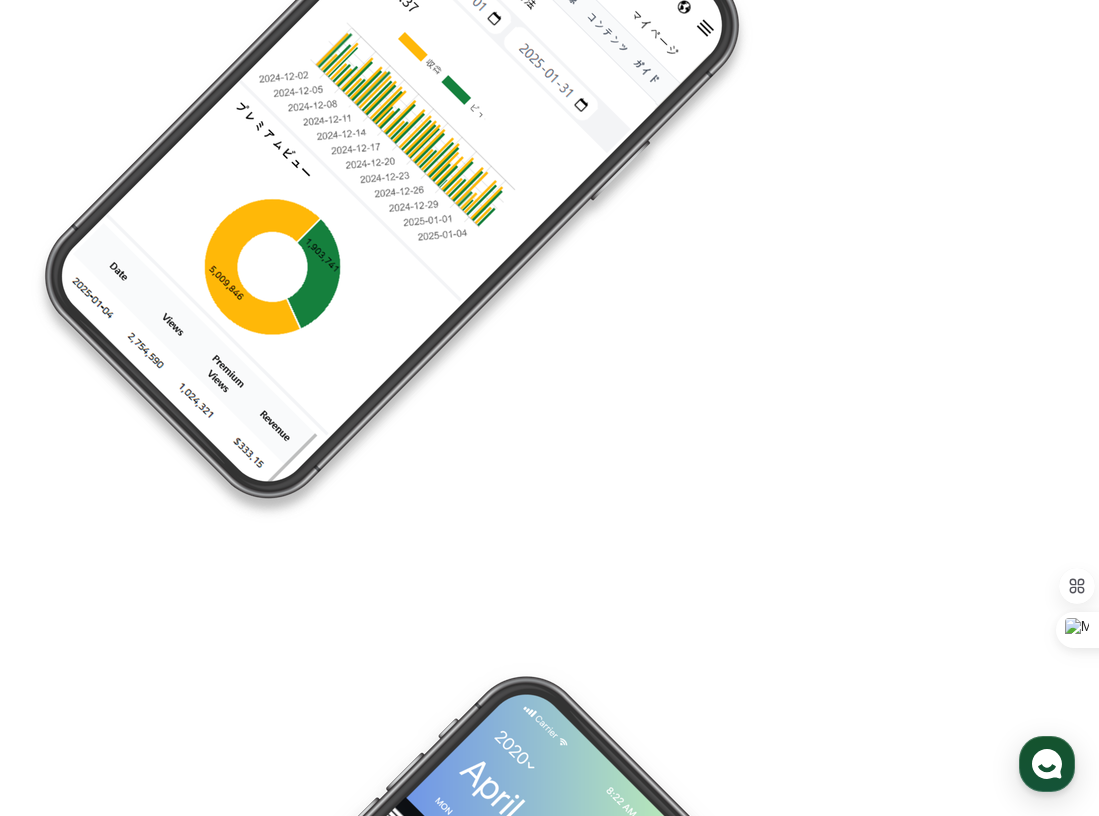 drag, startPoint x: 67, startPoint y: 663, endPoint x: 148, endPoint y: 623, distance: 90.33826 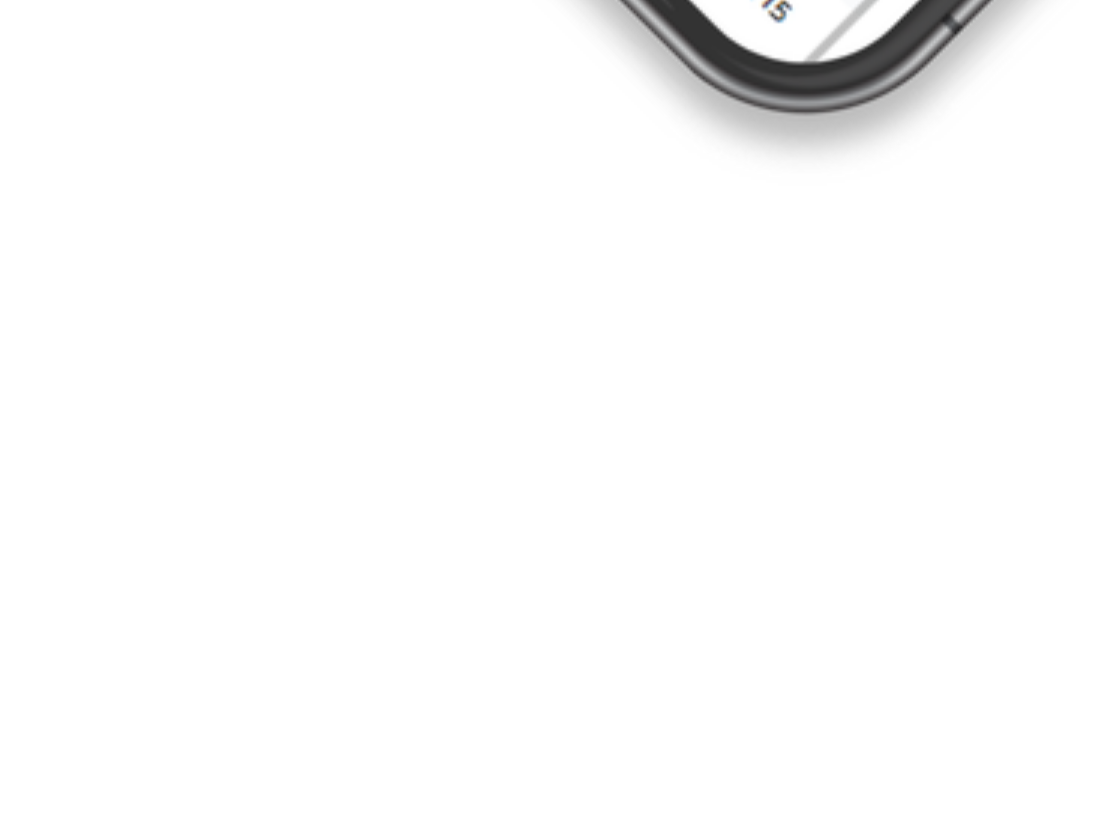 drag, startPoint x: 40, startPoint y: 681, endPoint x: 141, endPoint y: 675, distance: 101.17806 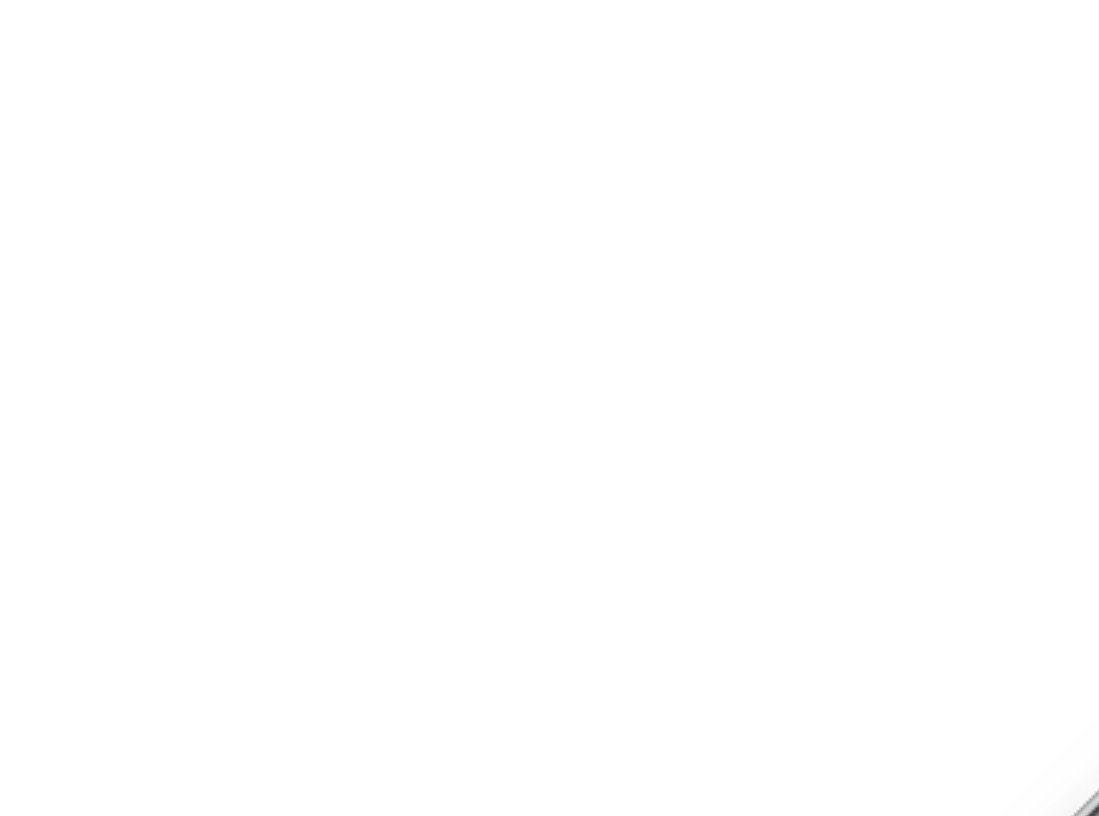 click on "CReward   YP Lab 株式会社   事業登録番号 : 655-81-03655   住所 : 京畿道金浦市陽村邑陽谷路495, 3階305-BI16号   利用規約   プライバシーポリシー   © CReward All Rights Reserved.       .st0 {
fill: #a6a6a6;
}
.st1 {
stroke: #ffffff;
stroke-width: 0.2;
stroke-miterlimit: 10;
}
.st1,
.st2 {
fill: #fff;
}
.st3 {
fill: url(#SVGID_1_);
}
.st4 {
fill: url(#SVGID_2_);
}
.st5 {
fill: url(#SVGID_3_);
}
.st6 {
fill: url(#SVGID_4_);
}
.st7,
.st8,
.st9 {
opacity: 0.2;
enable-background: new;
}
.st8,
.st9 {
opacity: 0.12;
}
.st9 {
opacity: 0.25;
fill: #fff;
}   App Store、iCloud、iCloud Drive、およびiTunes Storeは、米国およびその他の国や地域で登録されているApple Inc.のサービスマークです。Google PlayおよびGoogle Playロゴは、Google LLCの商標です。" at bounding box center [549, 9010] 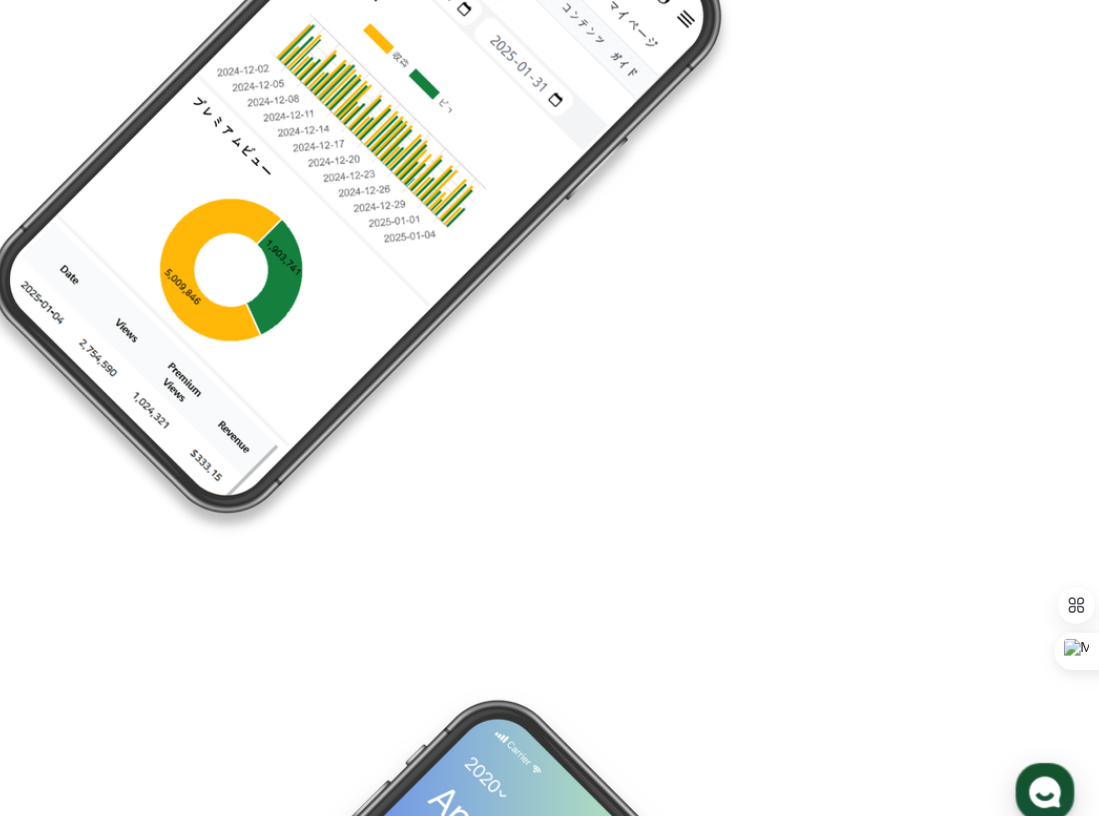 scroll, scrollTop: 5098, scrollLeft: 0, axis: vertical 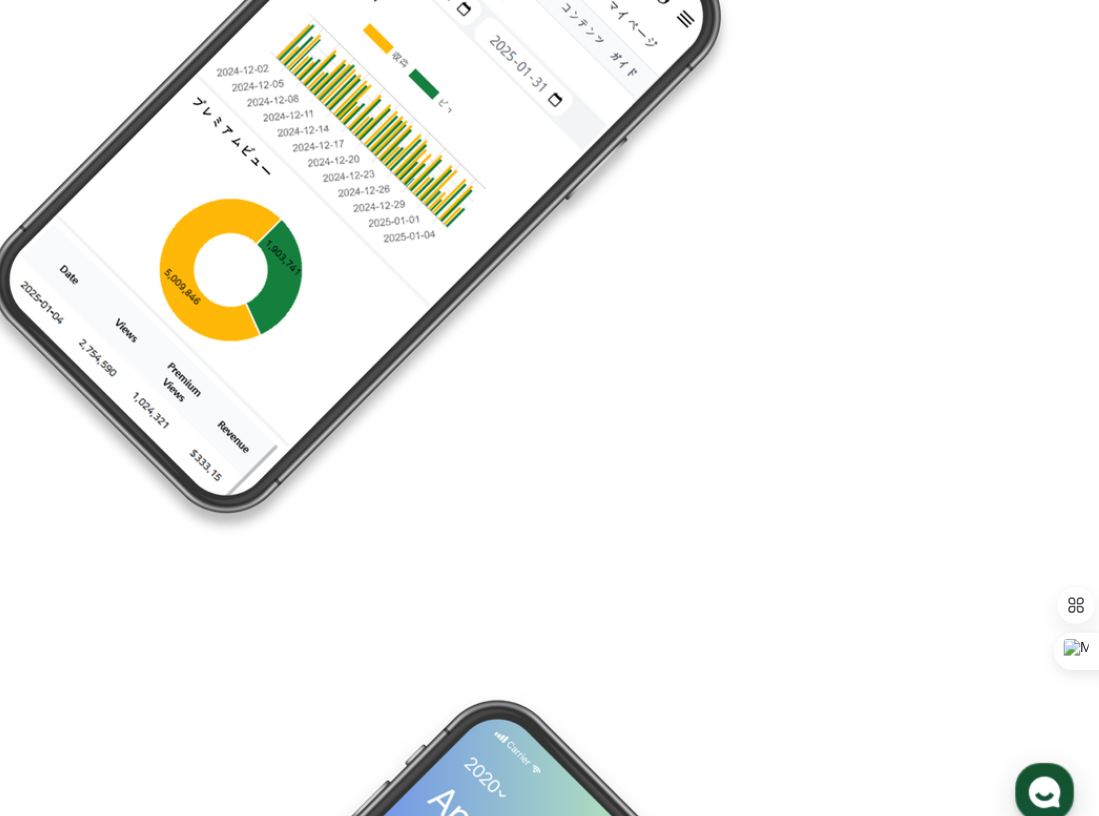 click 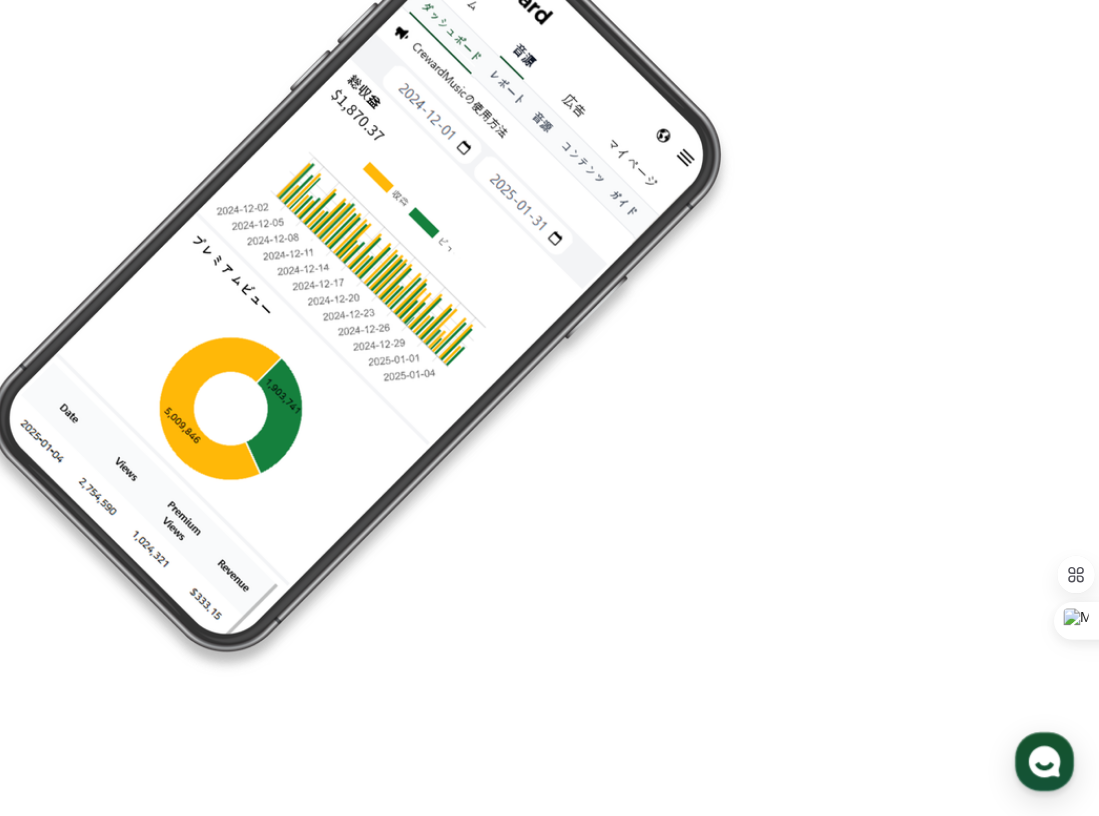 scroll, scrollTop: 5072, scrollLeft: 0, axis: vertical 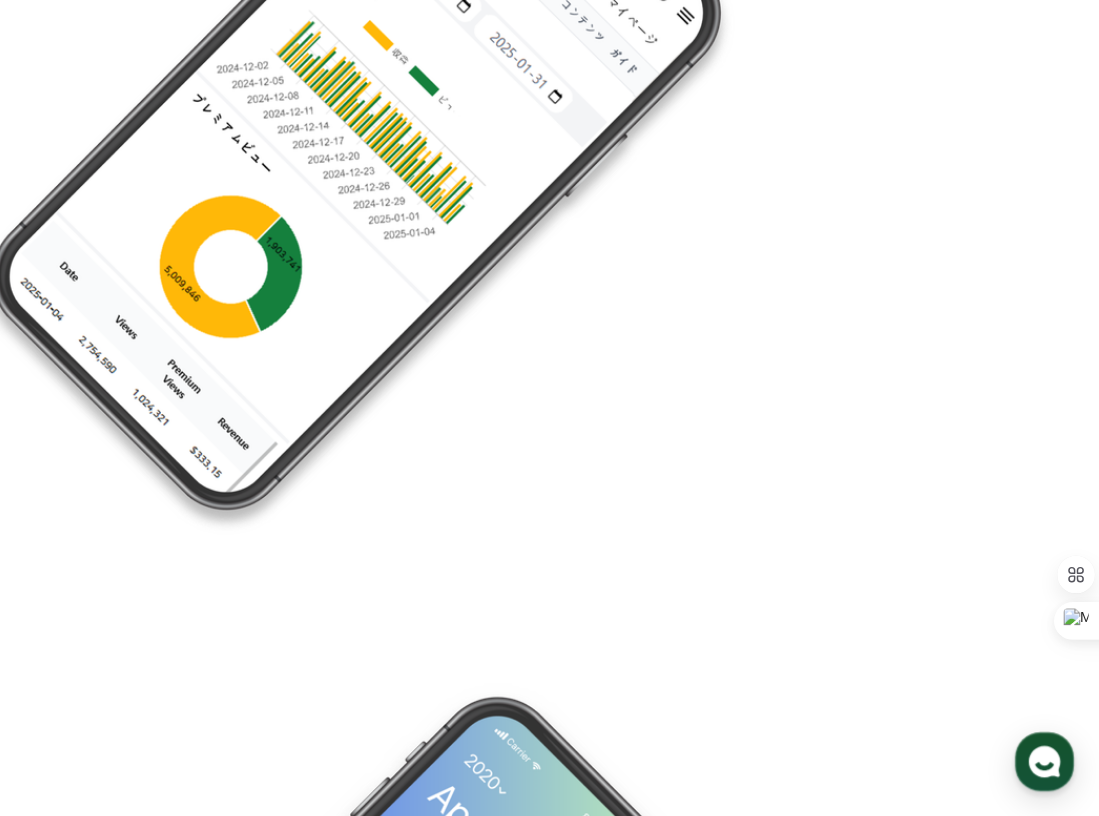 click on "始めること" at bounding box center [48, 8464] 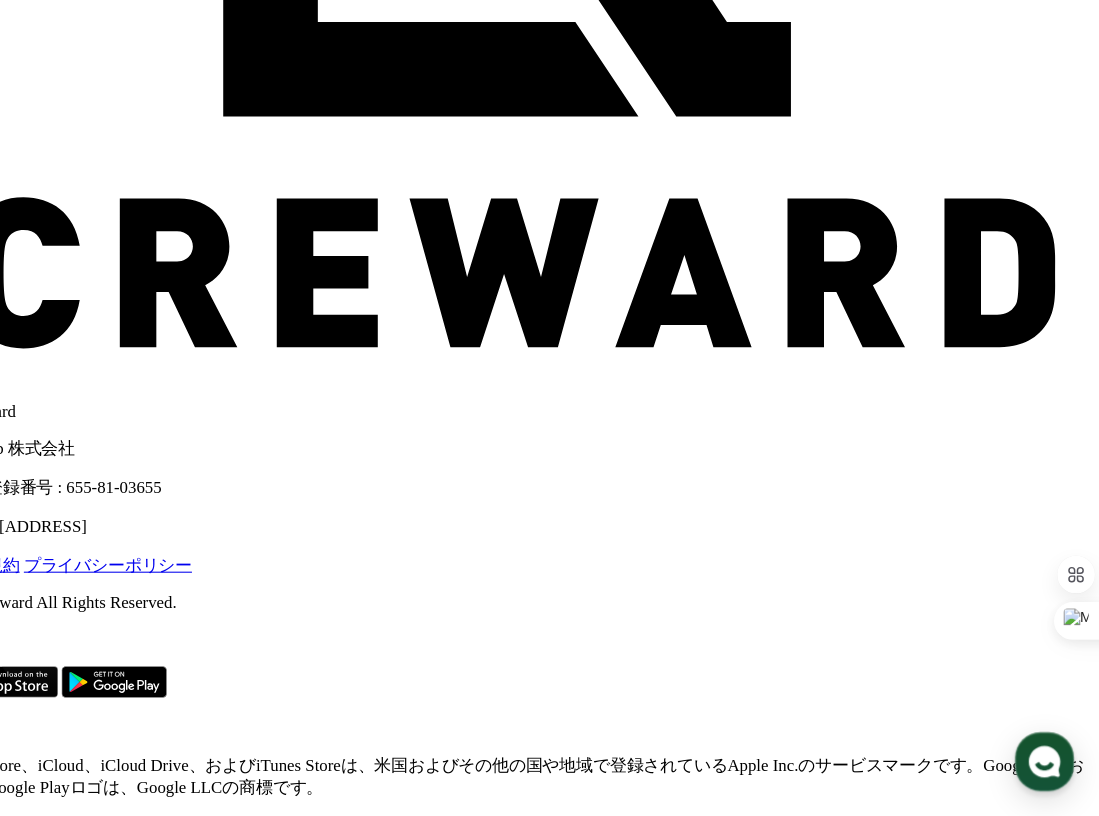 scroll, scrollTop: 0, scrollLeft: 0, axis: both 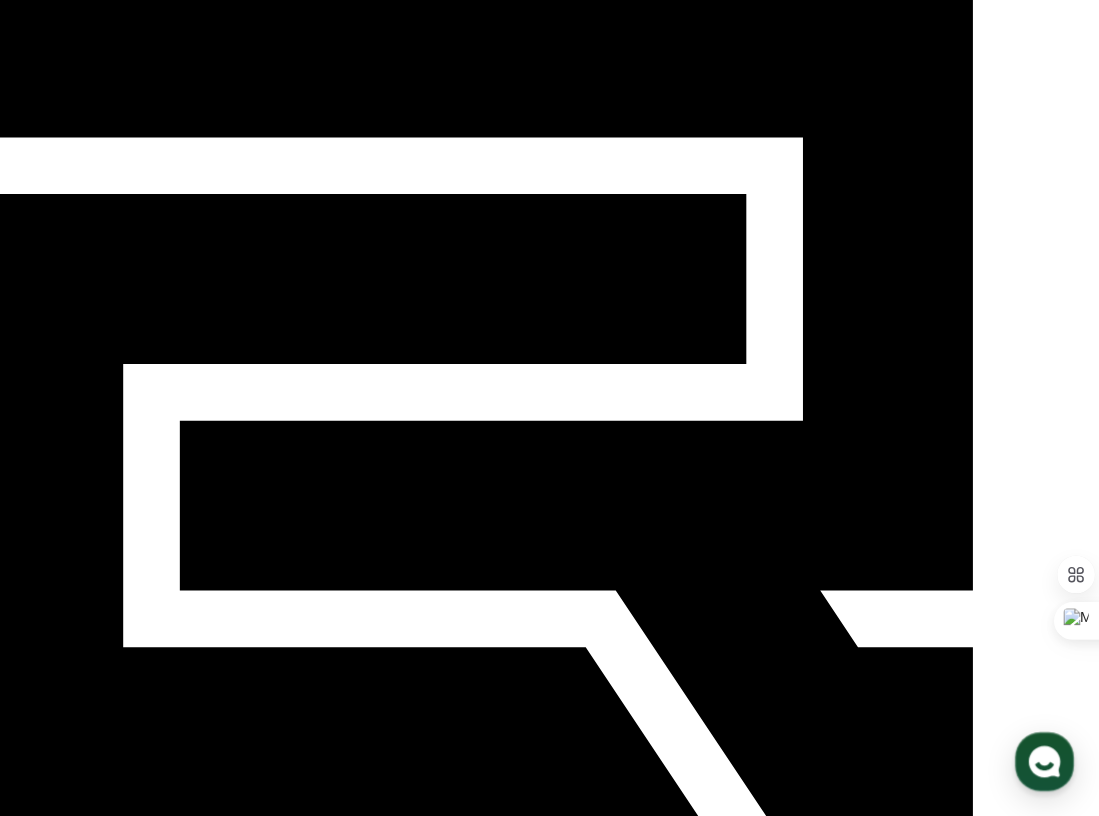 click at bounding box center [79, 1113] 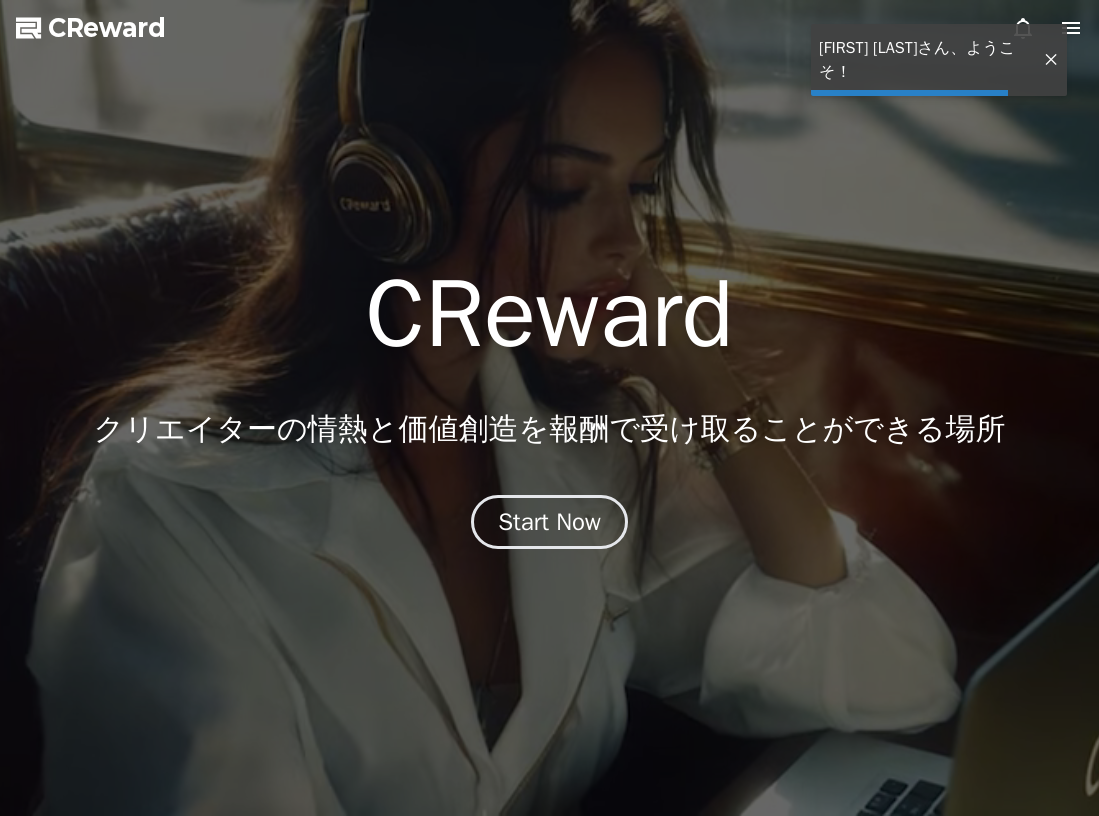 scroll, scrollTop: 0, scrollLeft: 0, axis: both 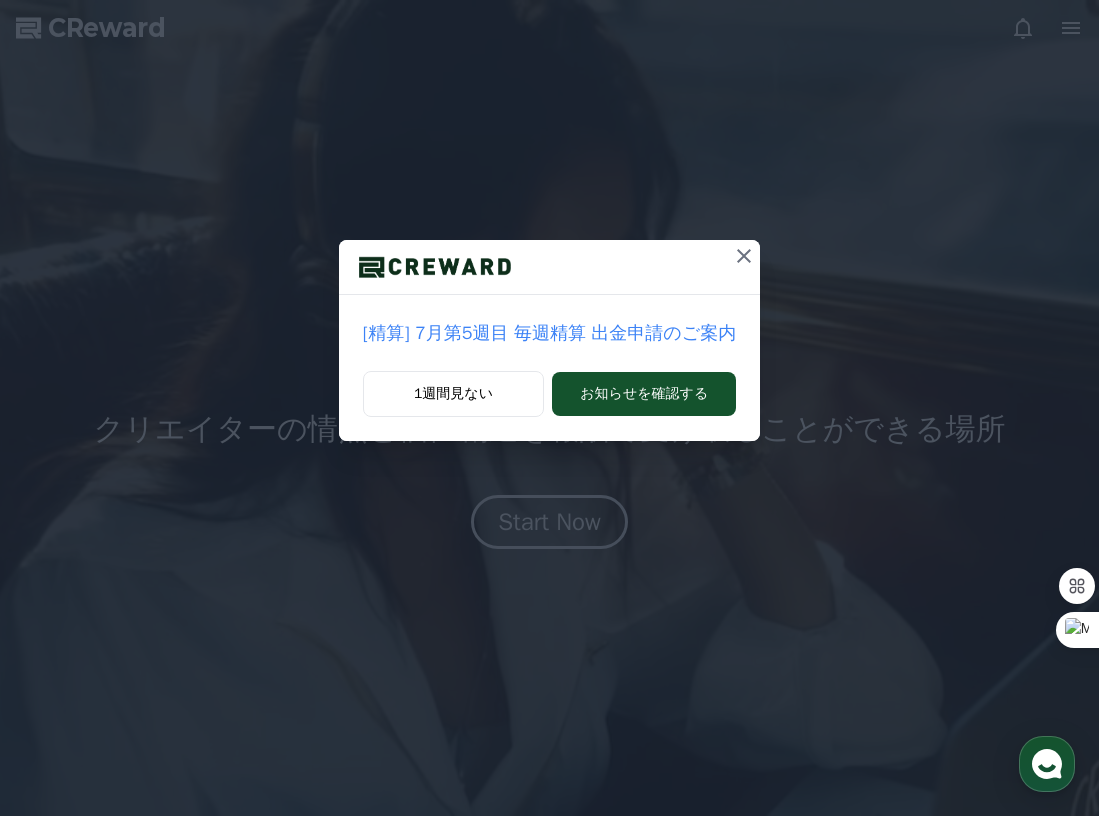 click 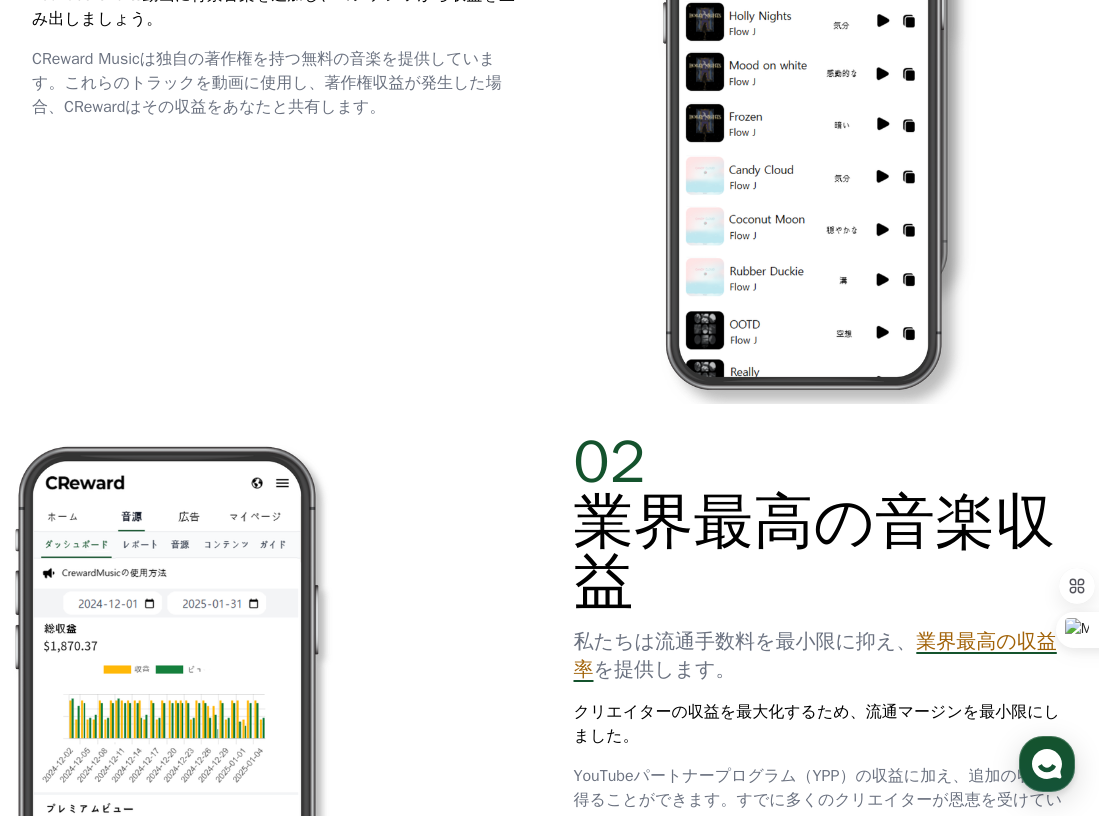 scroll, scrollTop: 0, scrollLeft: 0, axis: both 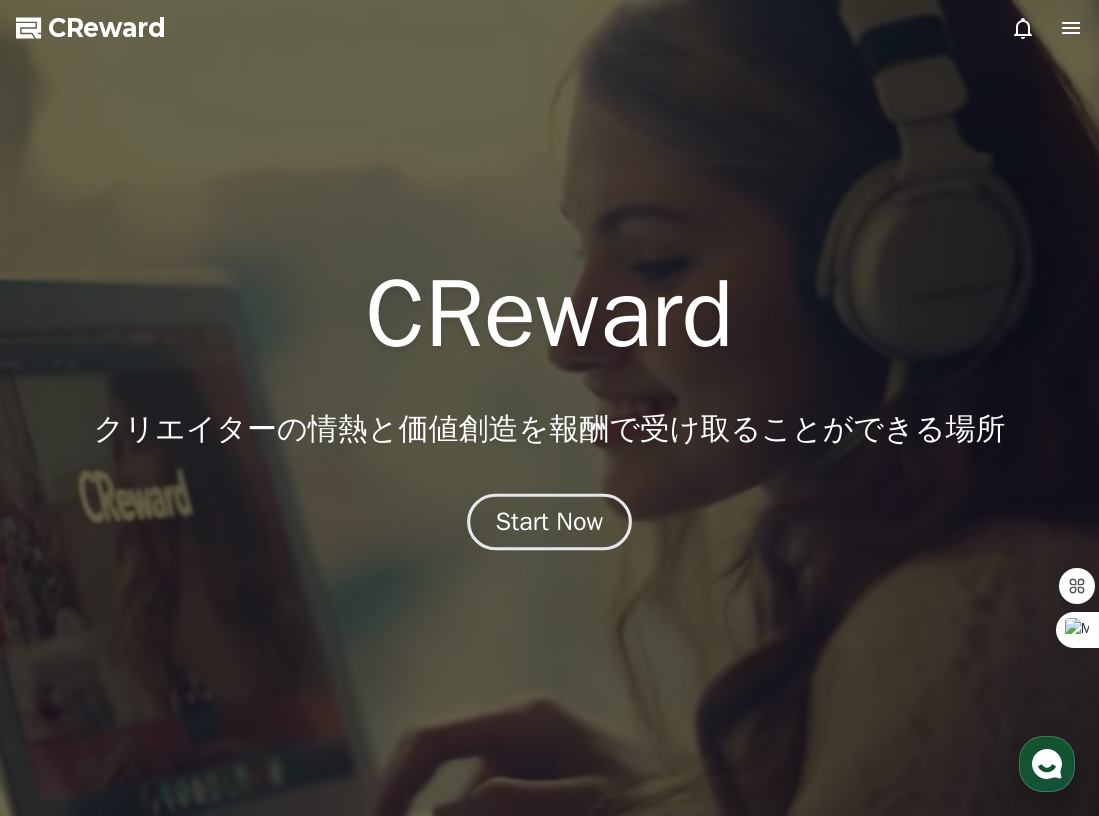 click on "Start Now" at bounding box center [550, 522] 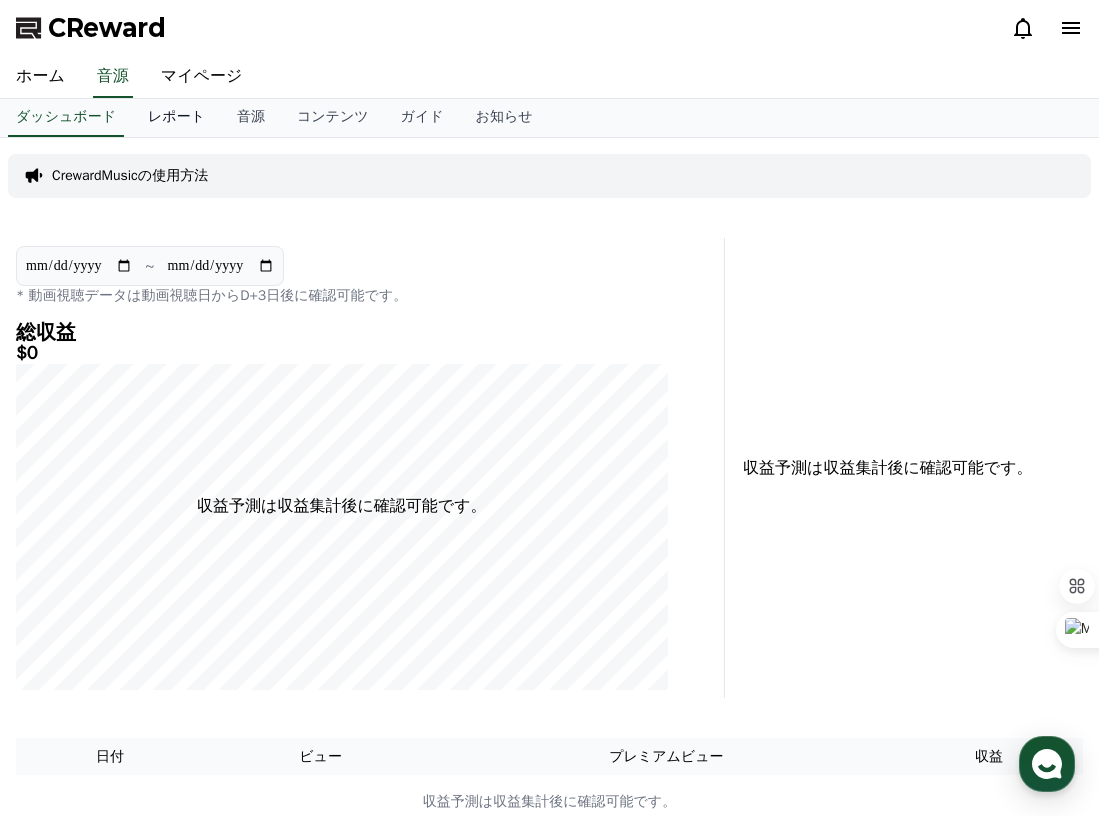 click on "レポート" at bounding box center (176, 118) 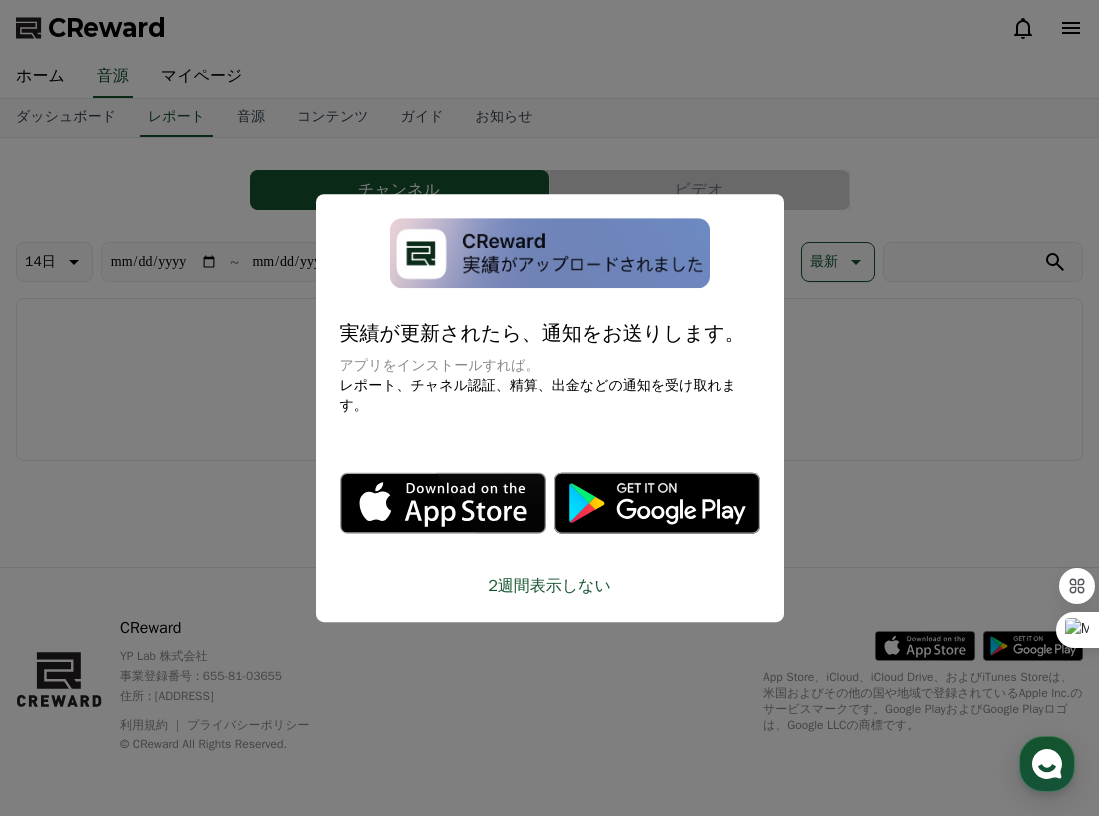 click on "2週間表示しない" at bounding box center (550, 586) 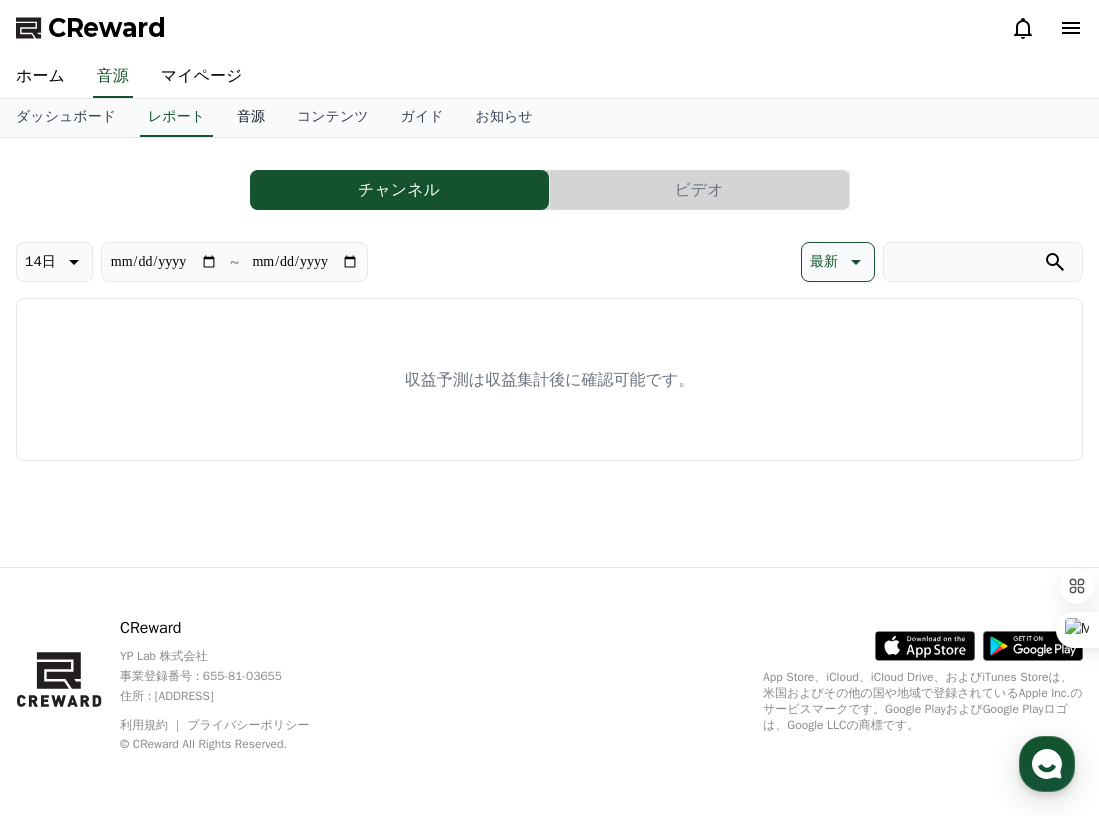 click on "音源" at bounding box center [251, 118] 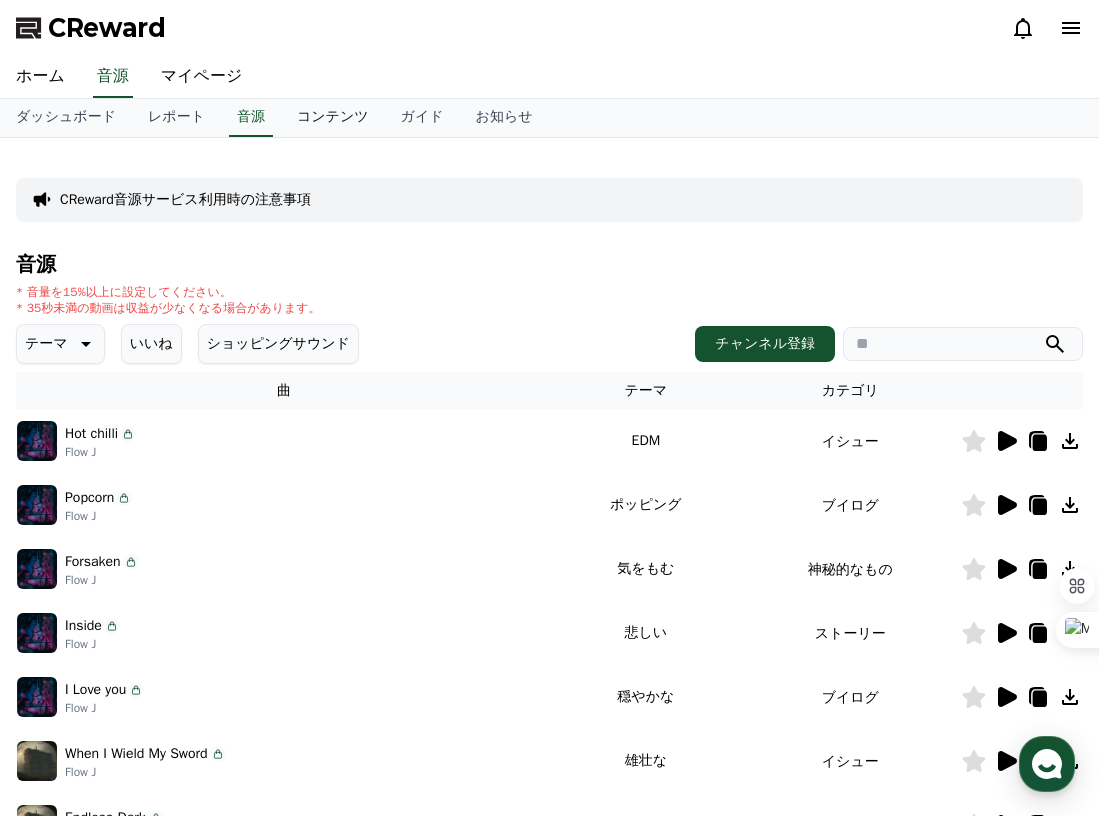 click on "コンテンツ" at bounding box center [333, 118] 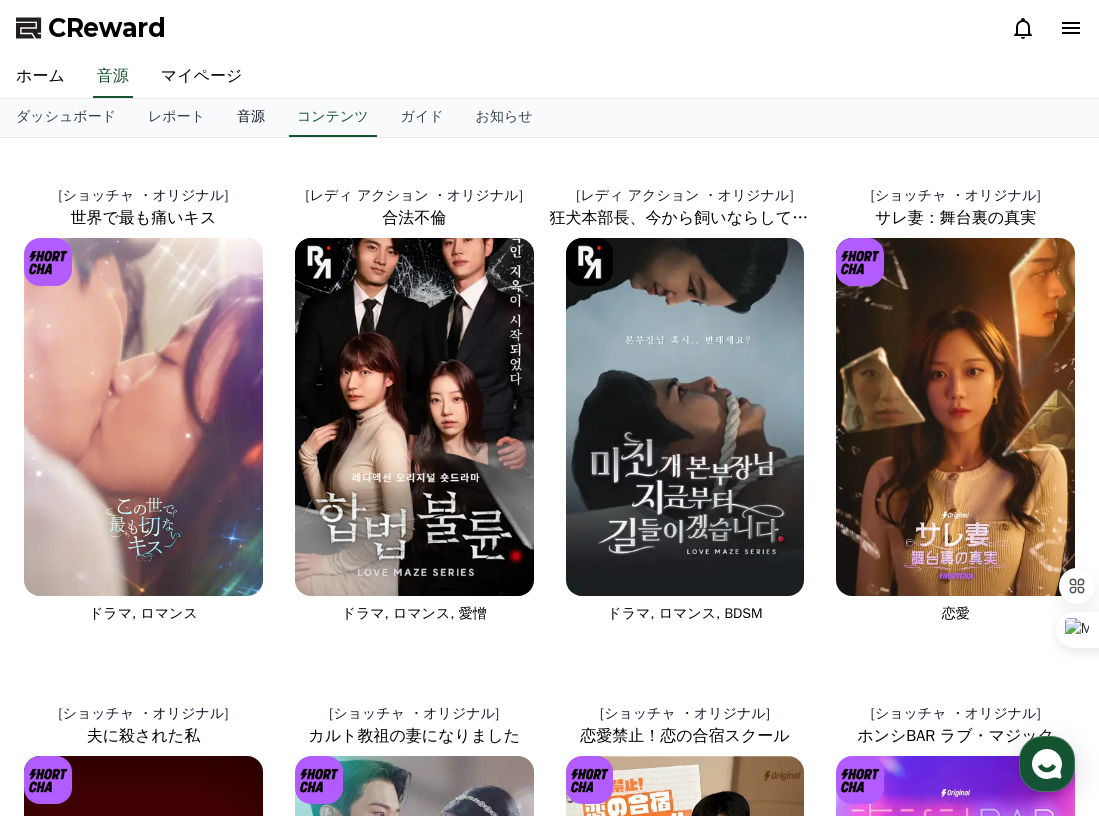 click on "音源" at bounding box center [251, 118] 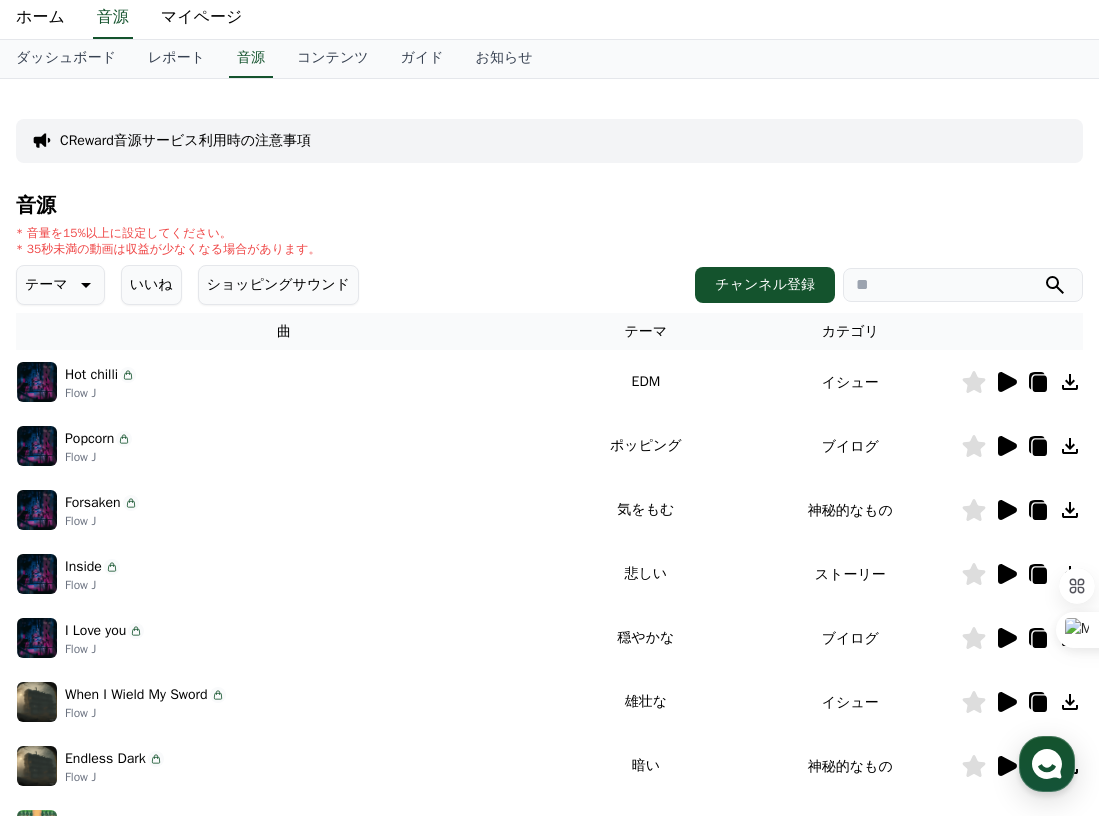 scroll, scrollTop: 0, scrollLeft: 0, axis: both 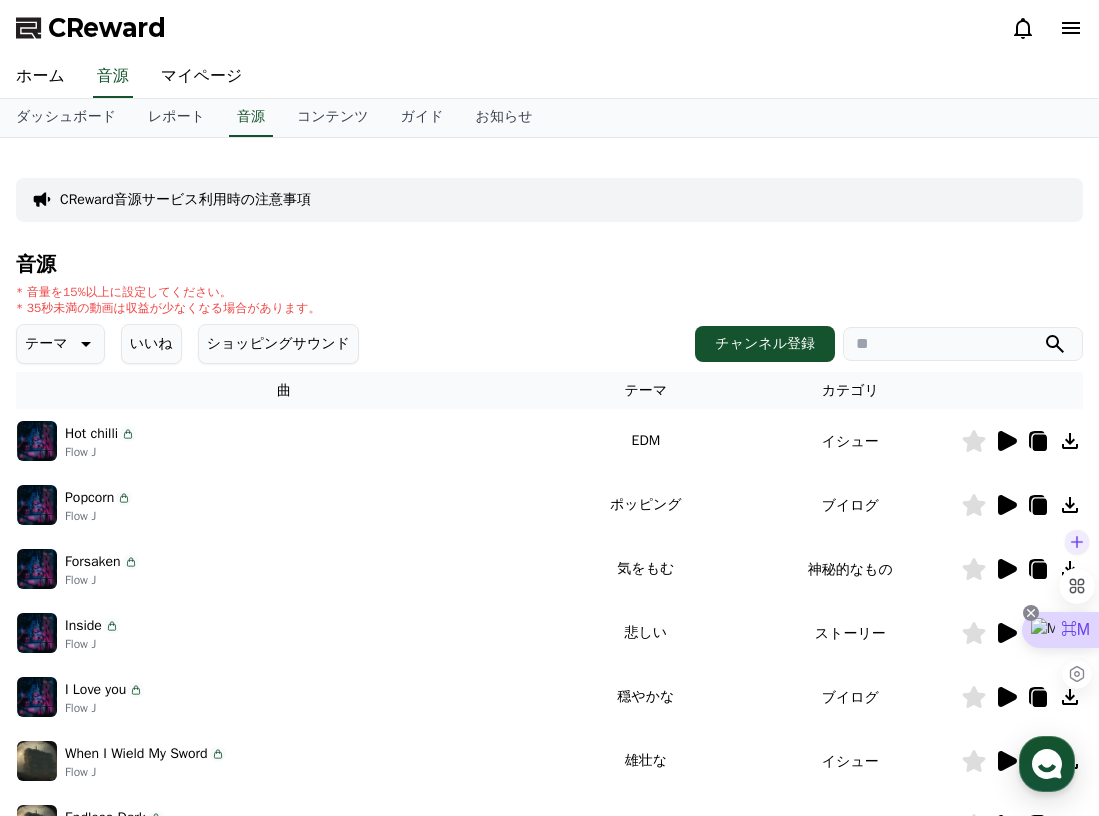 click 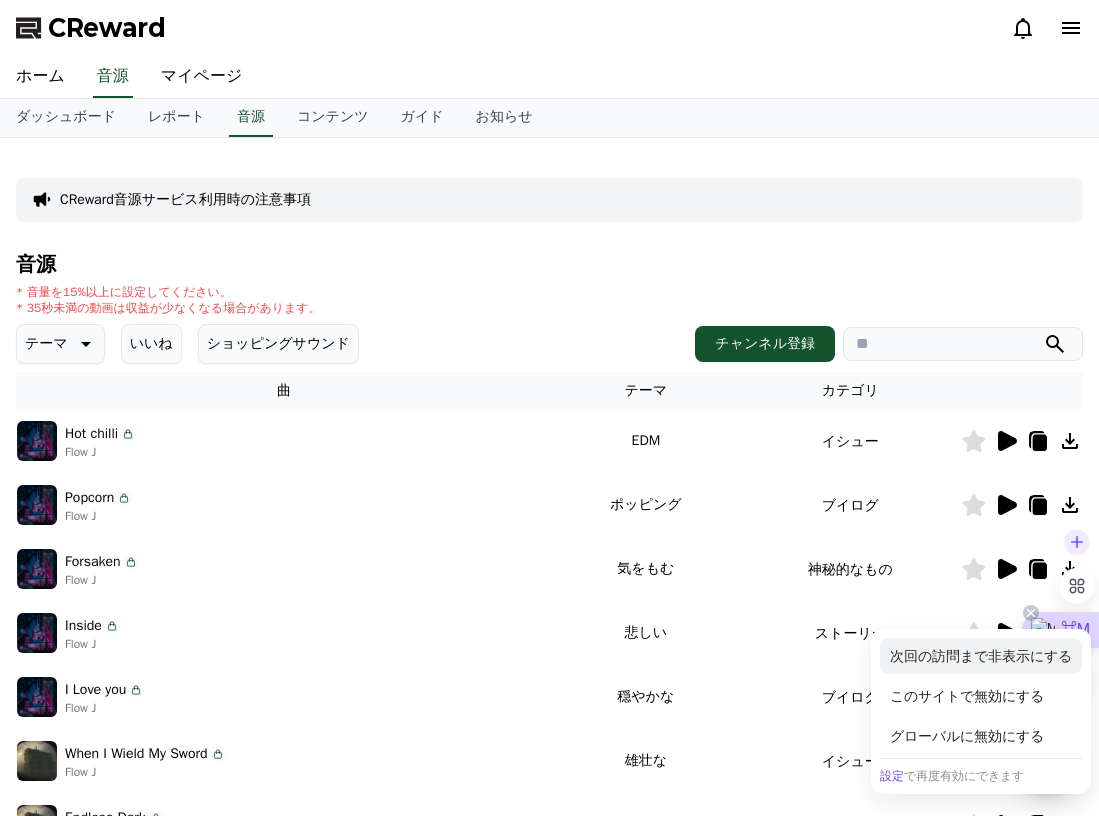 click on "次回の訪問まで非表示にする" at bounding box center [981, 656] 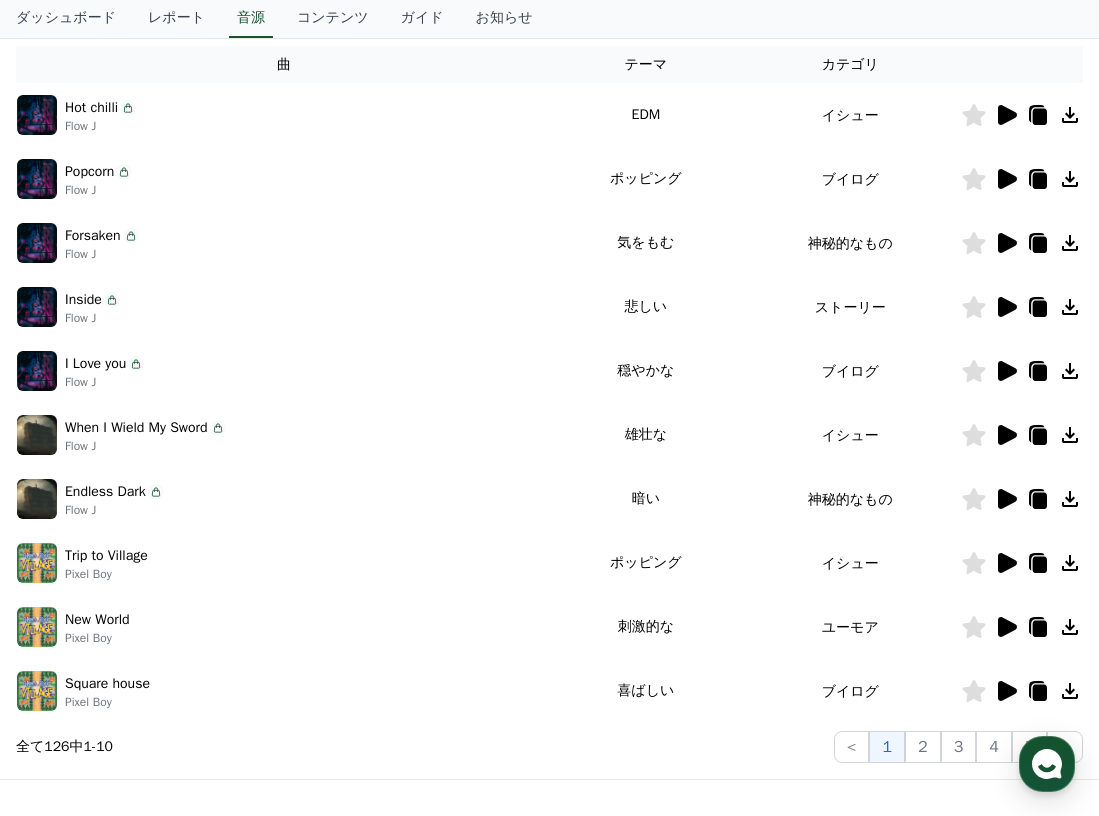 scroll, scrollTop: 538, scrollLeft: 0, axis: vertical 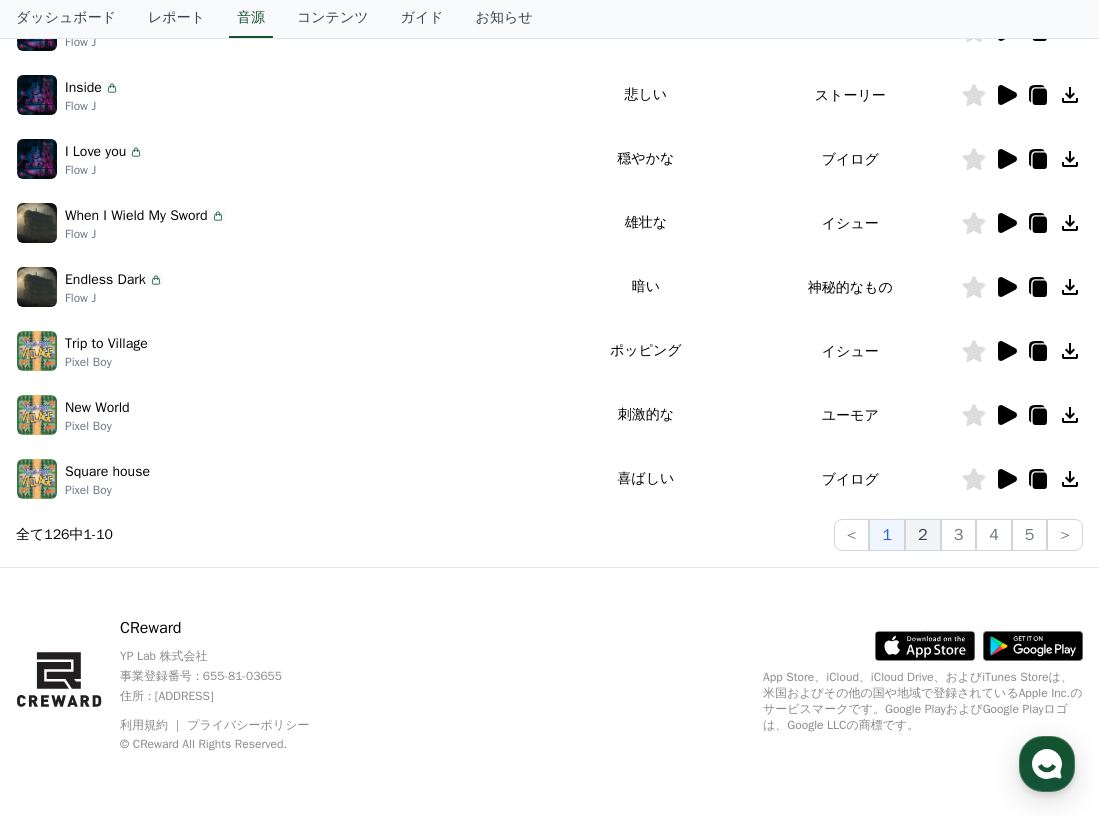 click on "2" 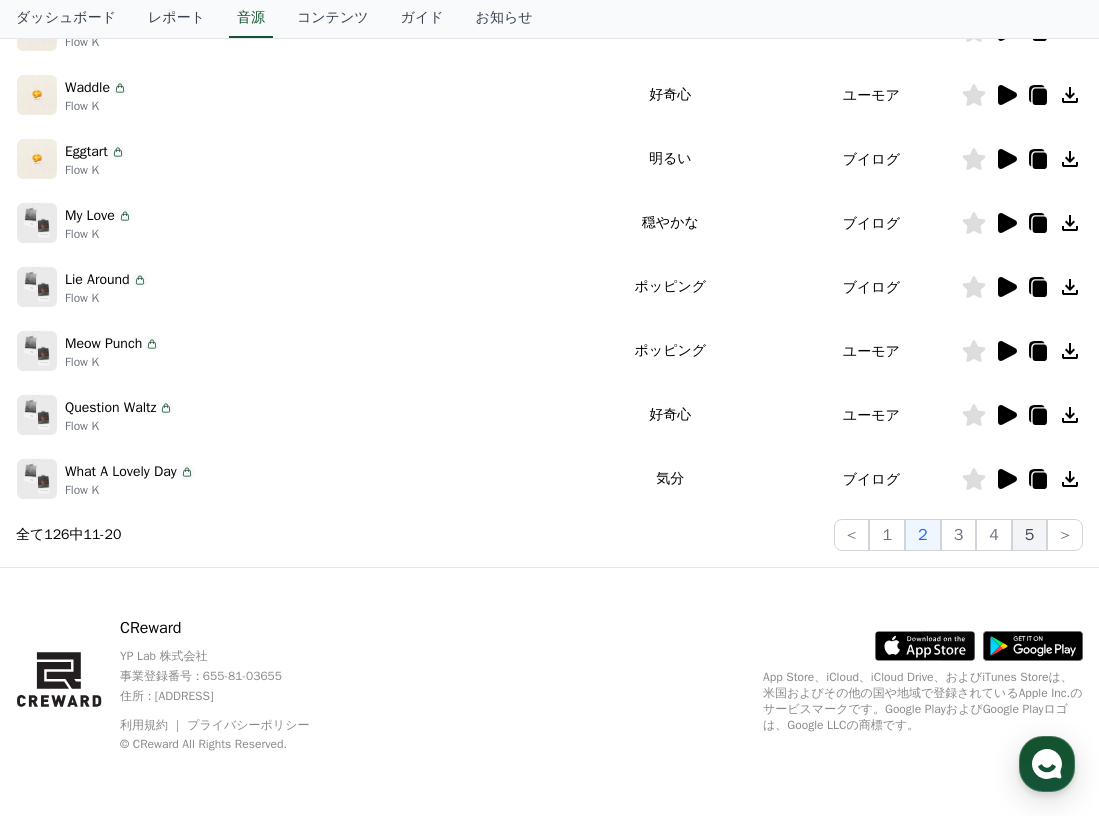 click on "5" 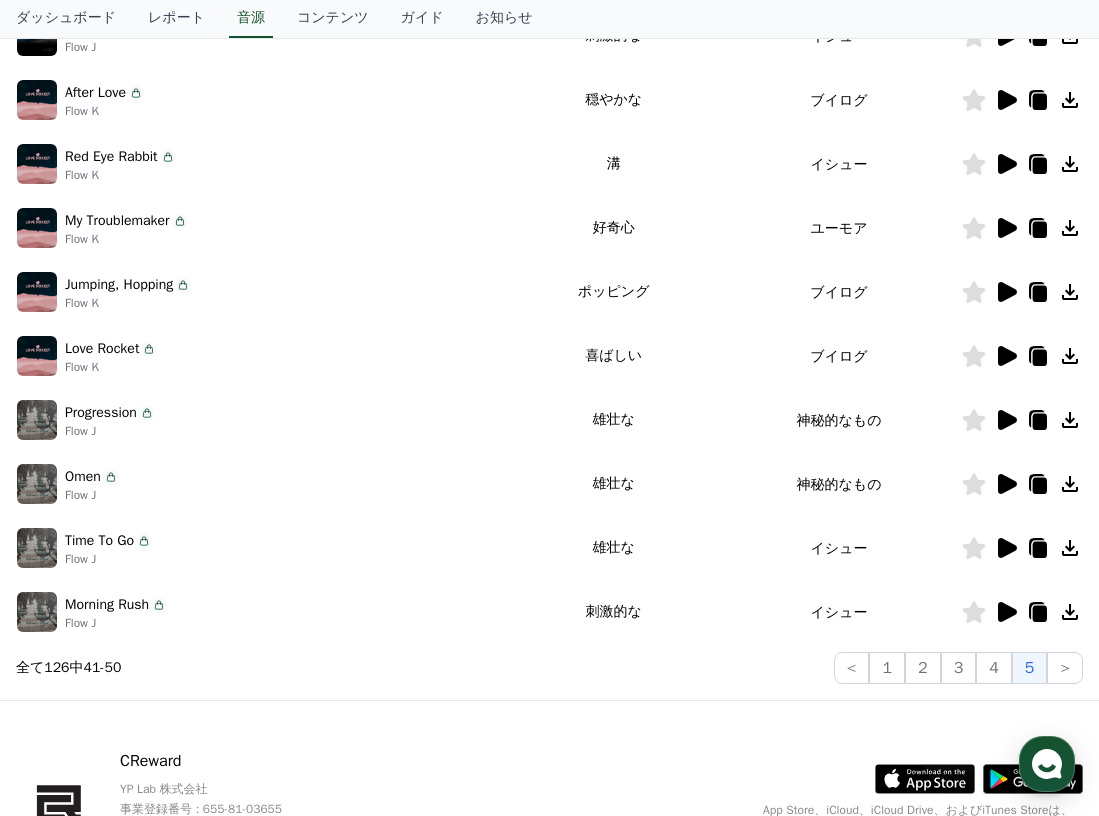 scroll, scrollTop: 538, scrollLeft: 0, axis: vertical 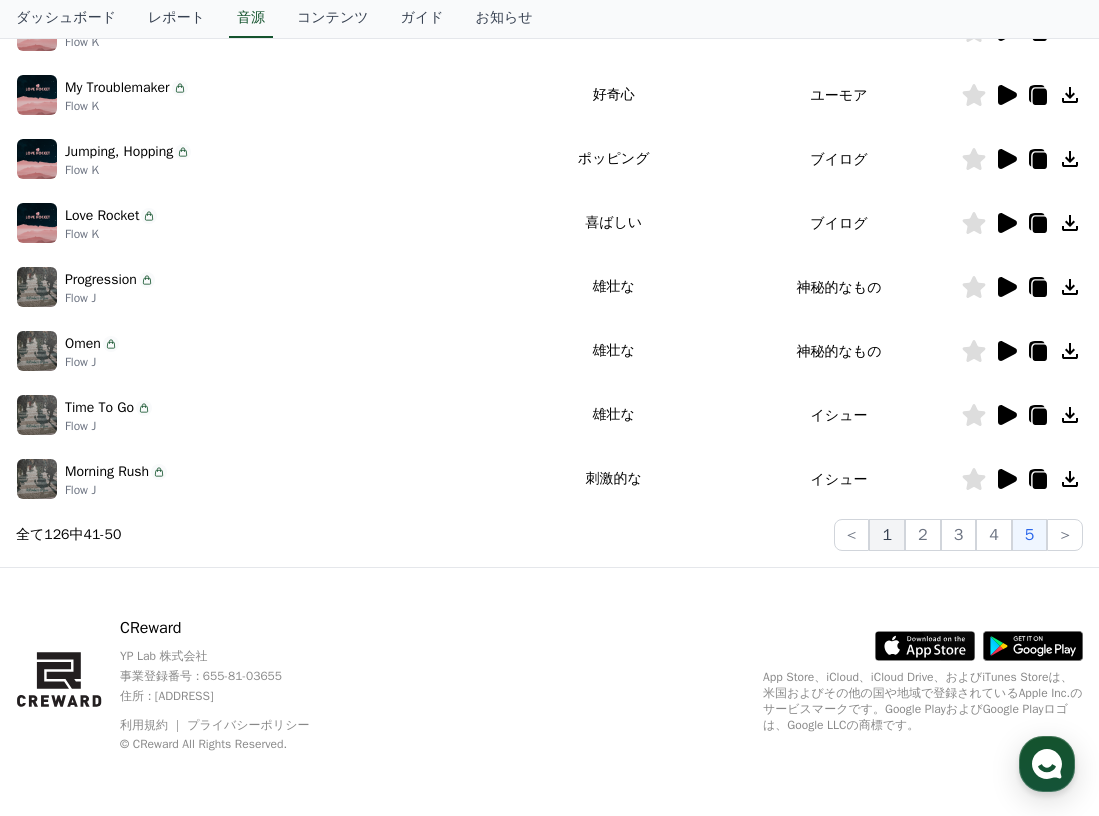 click on "1" at bounding box center [887, 535] 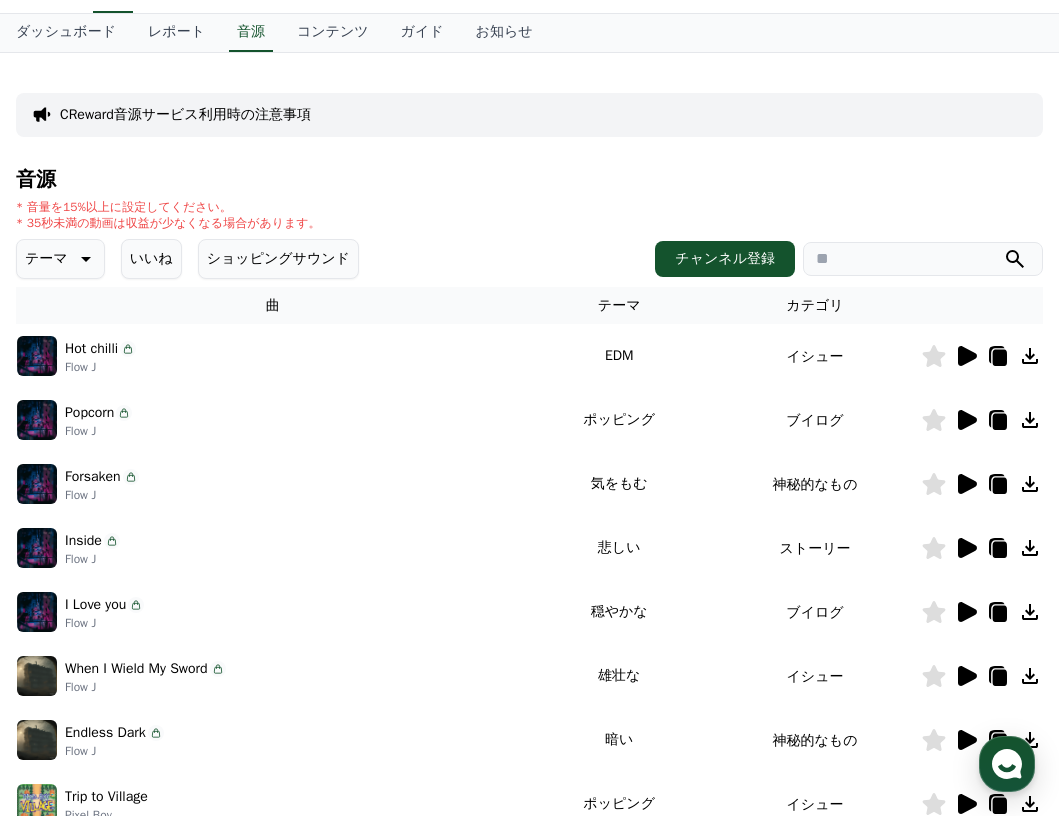 scroll, scrollTop: 0, scrollLeft: 0, axis: both 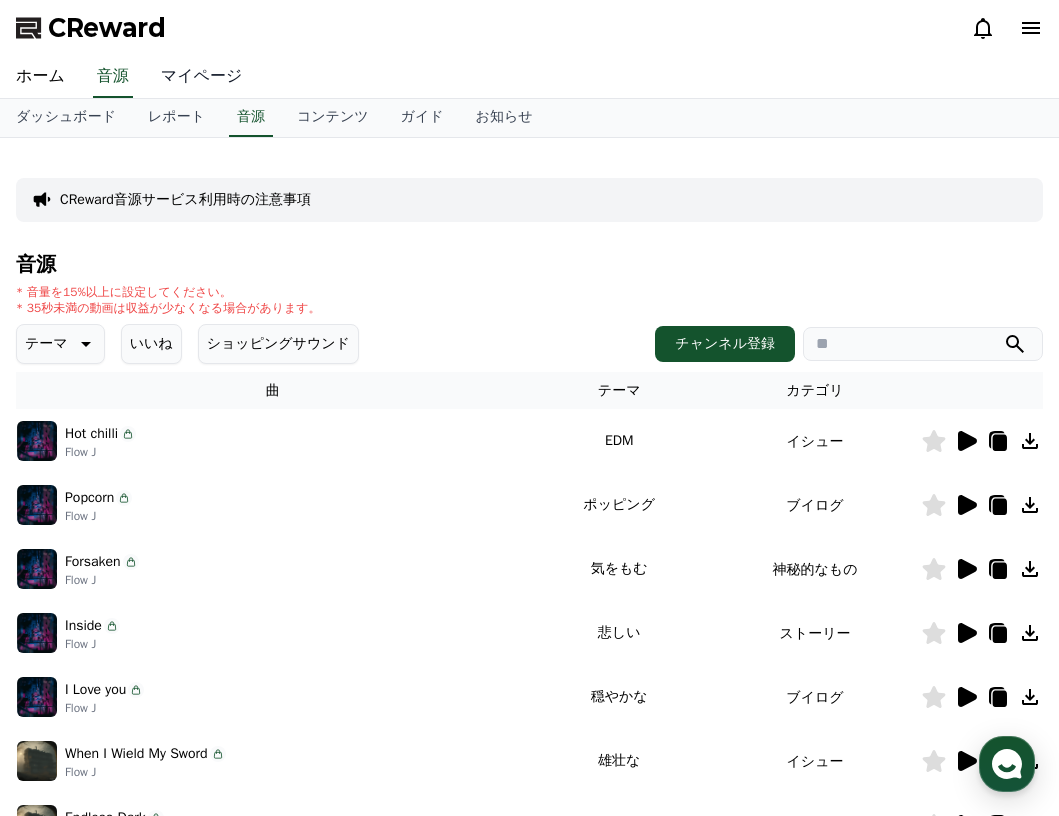 click on "マイページ" at bounding box center (202, 77) 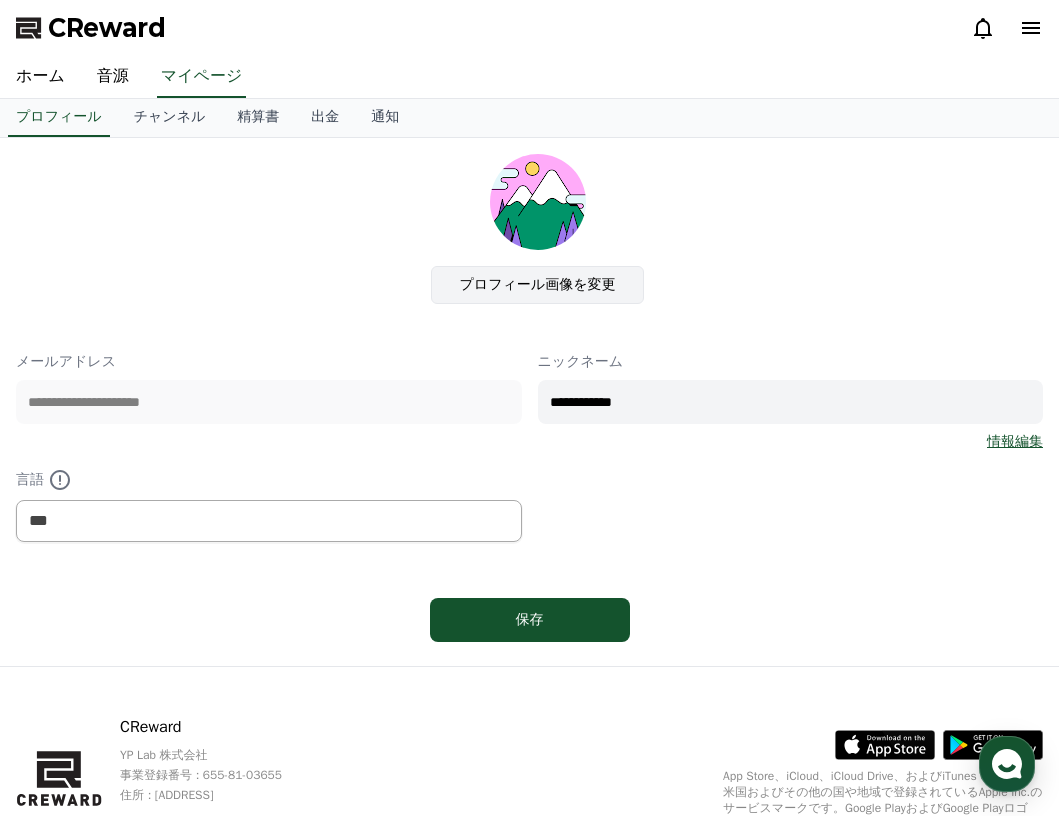 click on "プロフィール画像を変更" 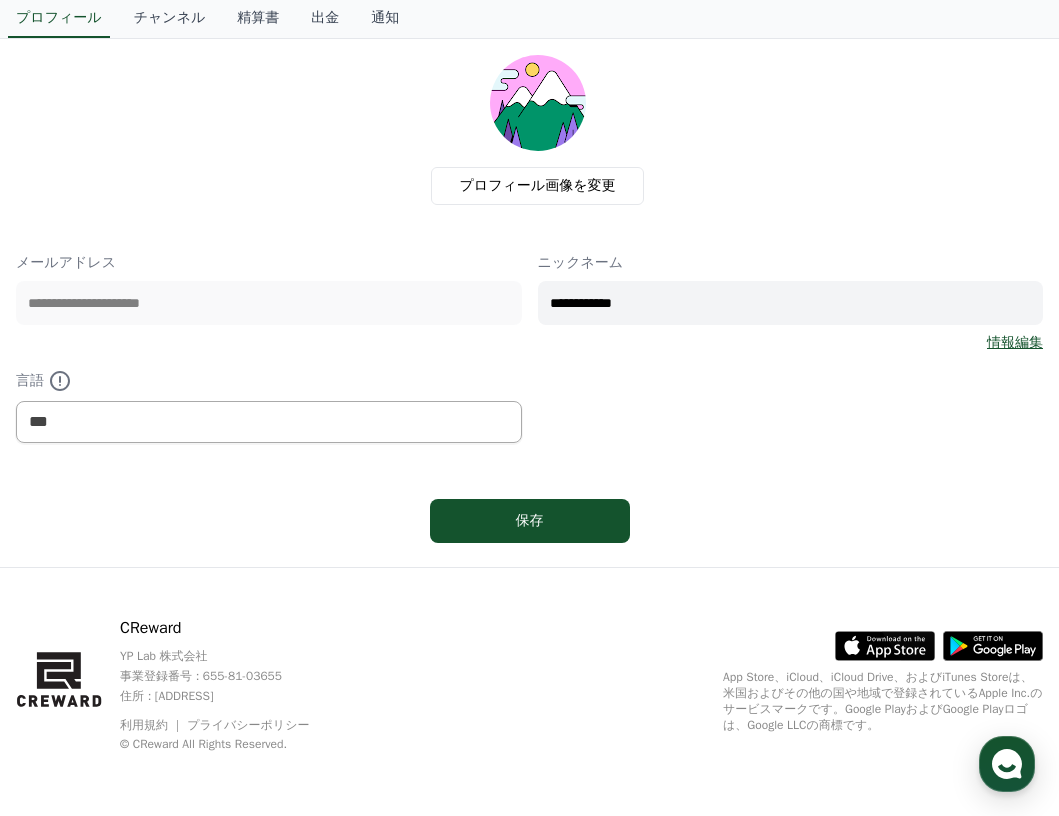 scroll, scrollTop: 0, scrollLeft: 0, axis: both 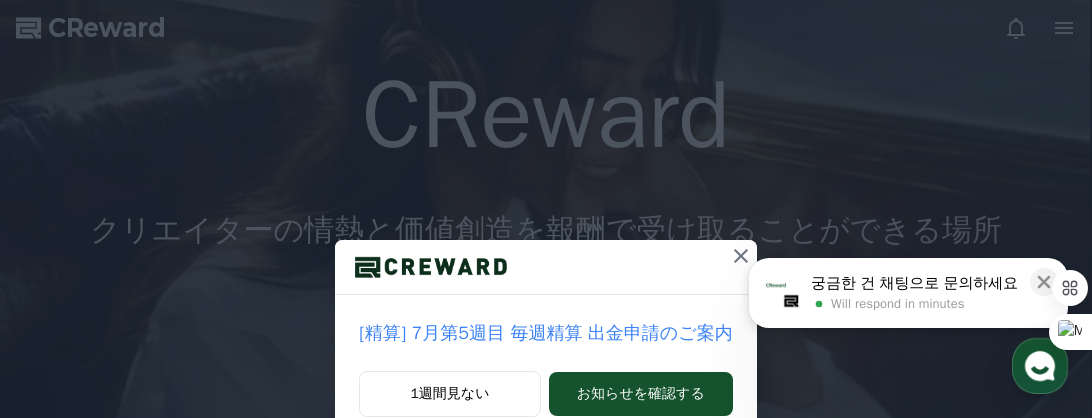 click 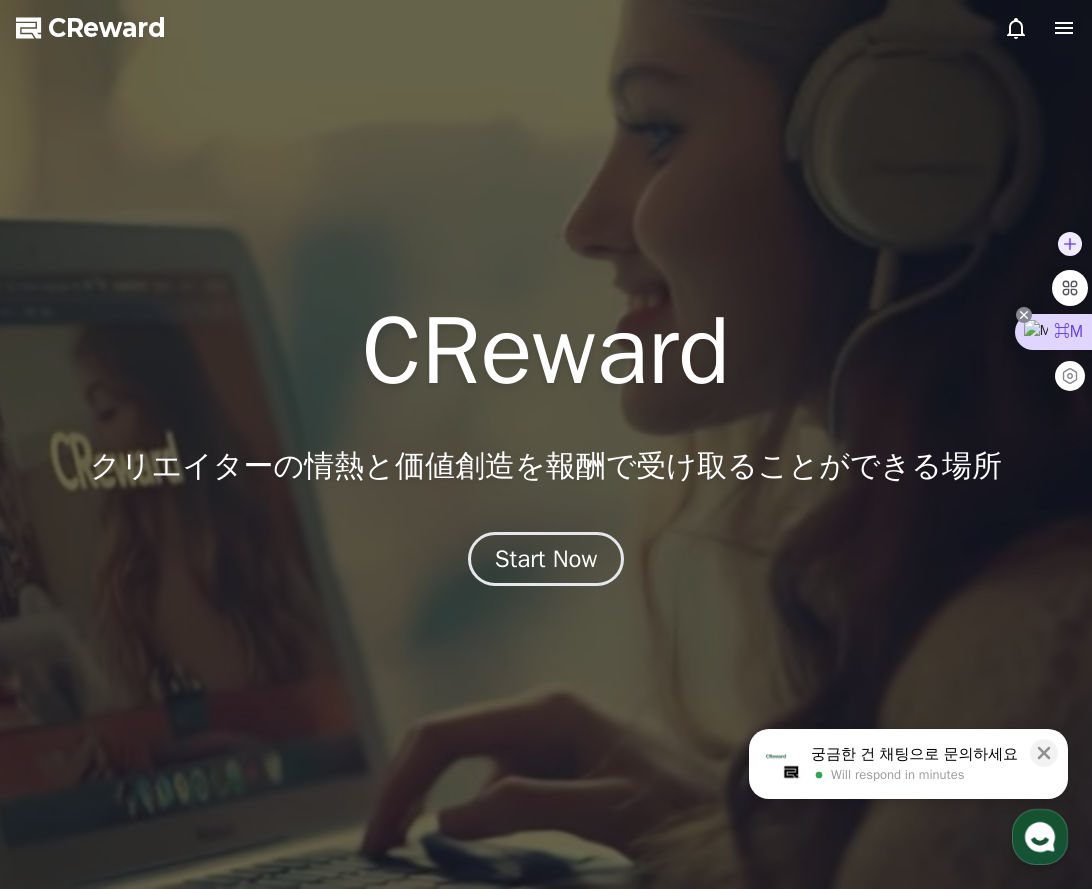 click 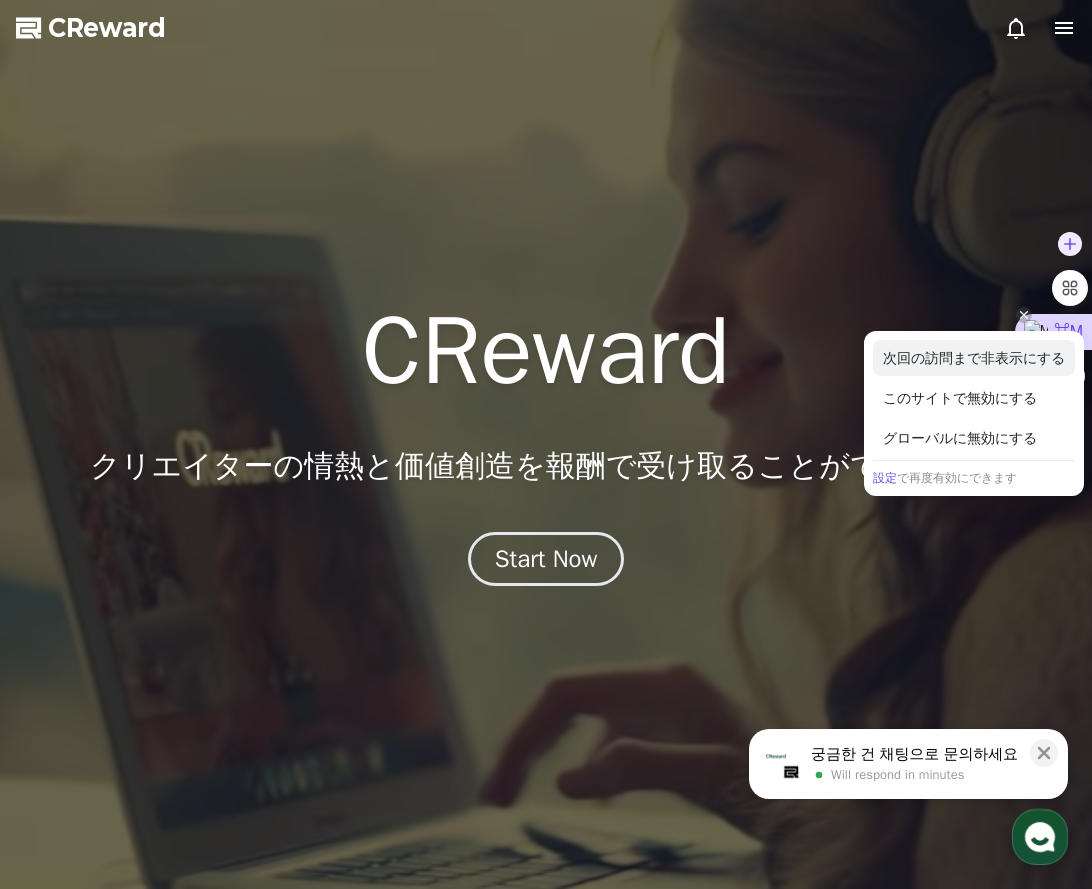 click on "次回の訪問まで非表示にする" at bounding box center (974, 358) 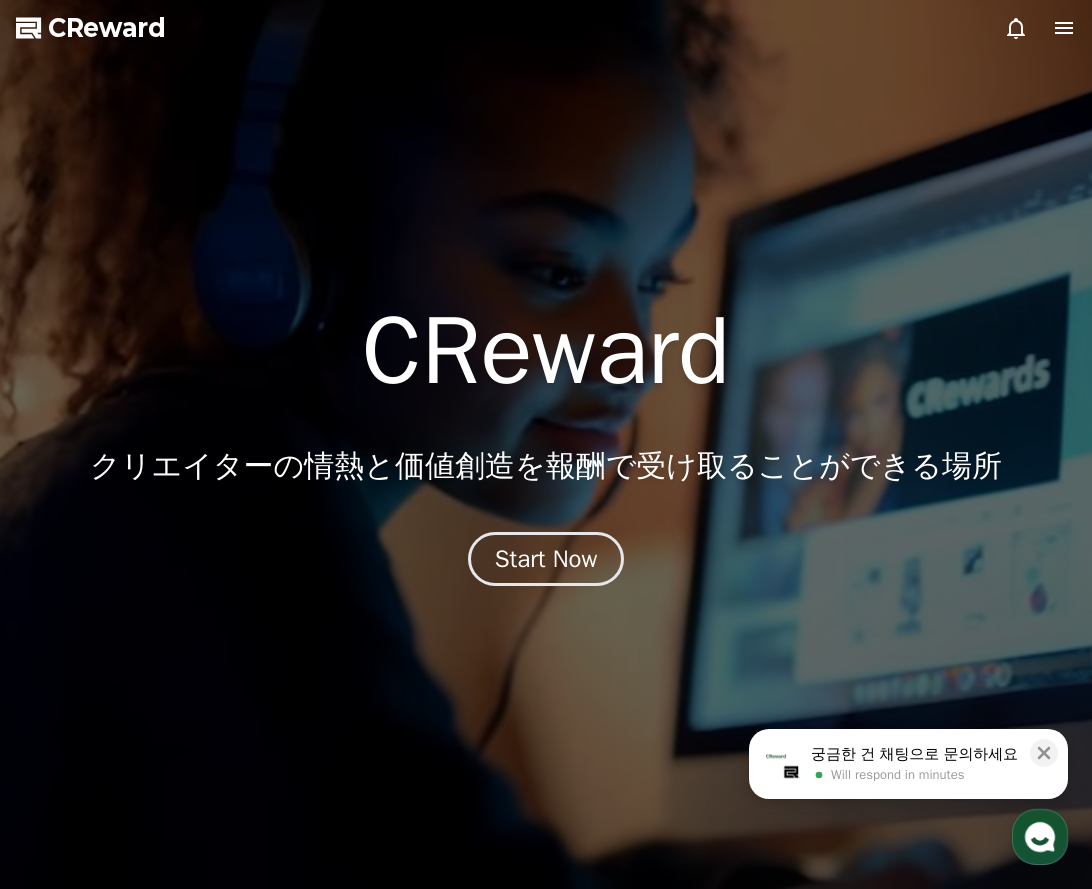 click 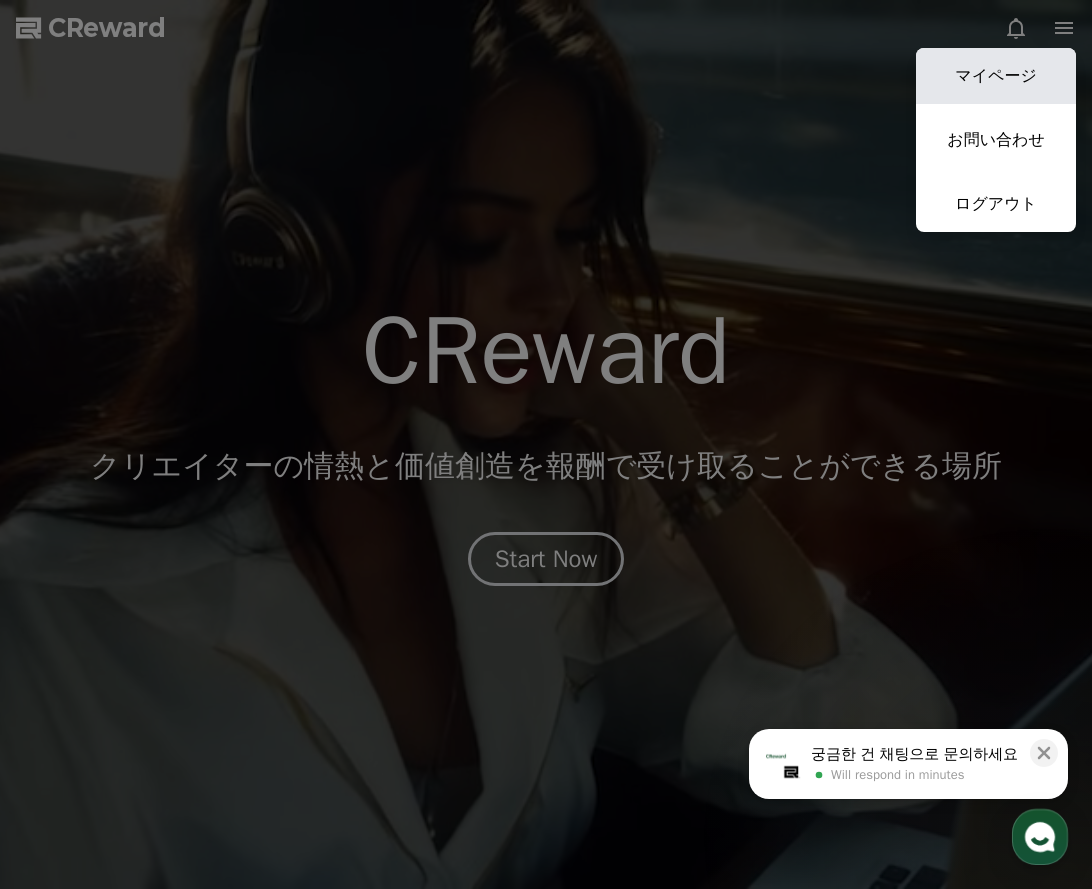 click on "マイページ" at bounding box center [996, 76] 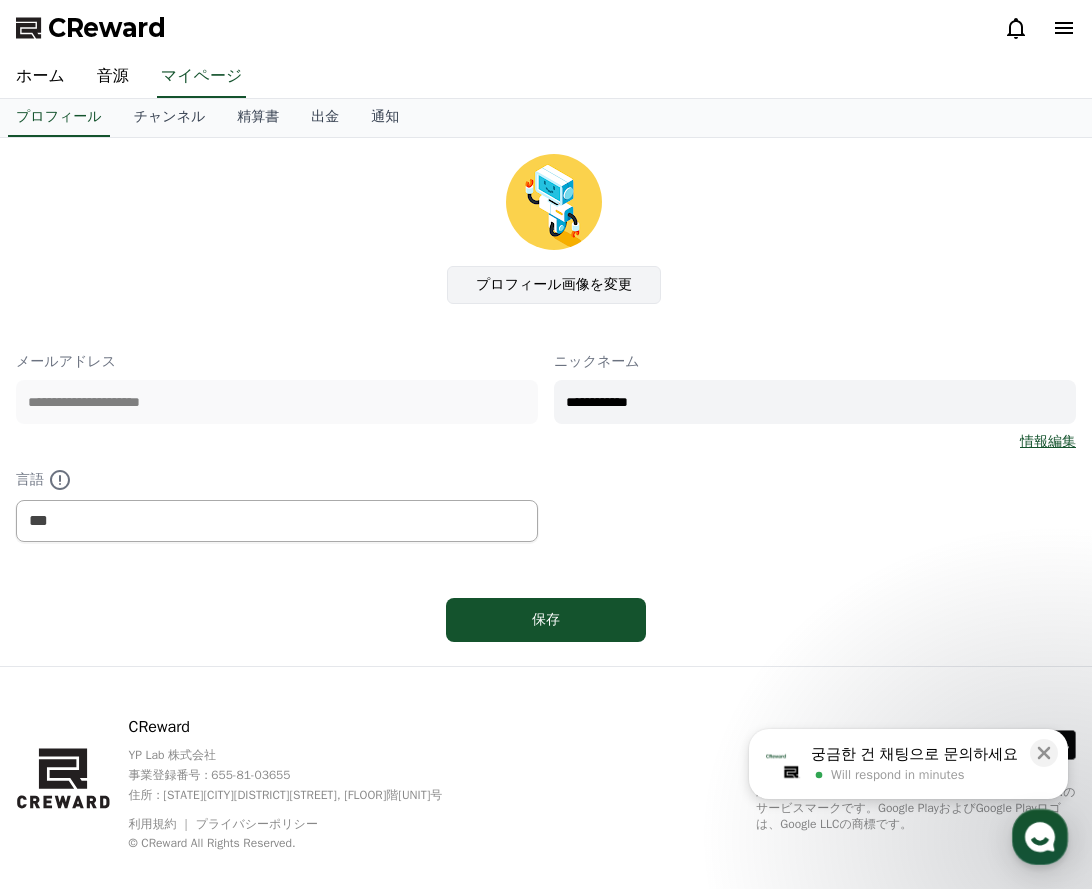 click on "プロフィール画像を変更" 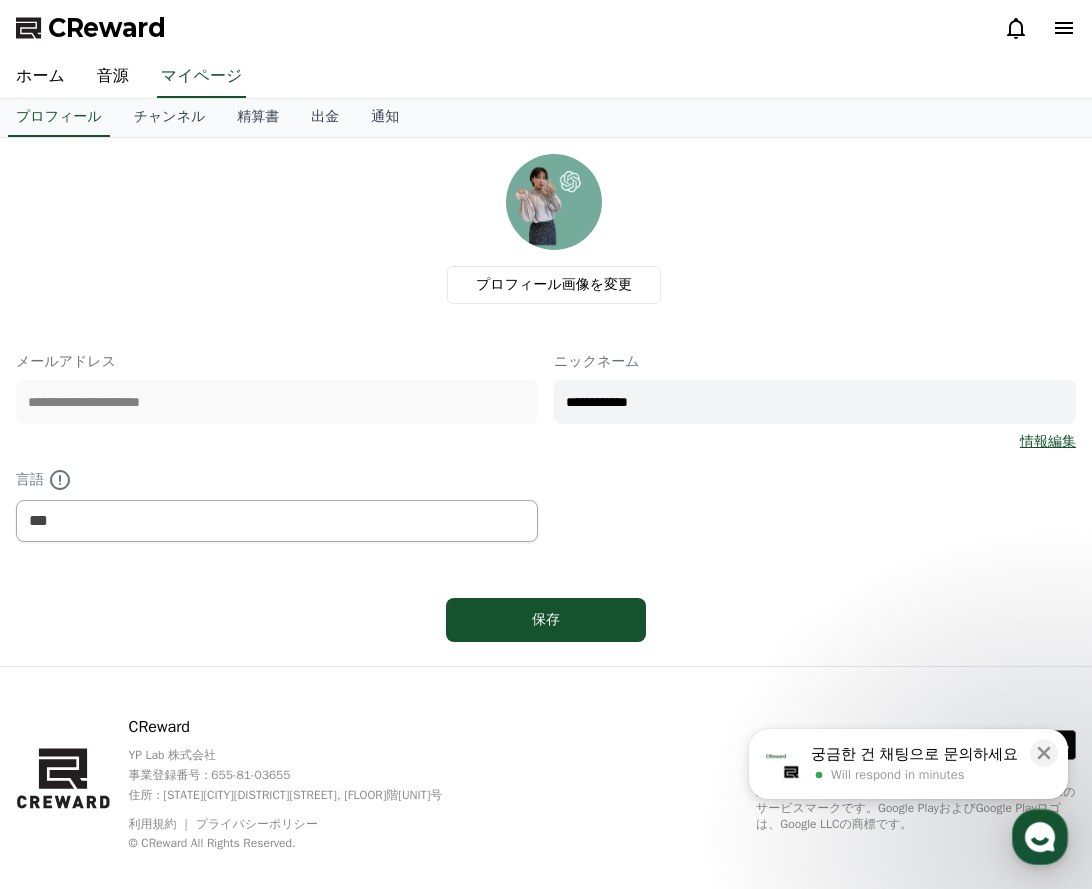 click on "**********" at bounding box center (815, 402) 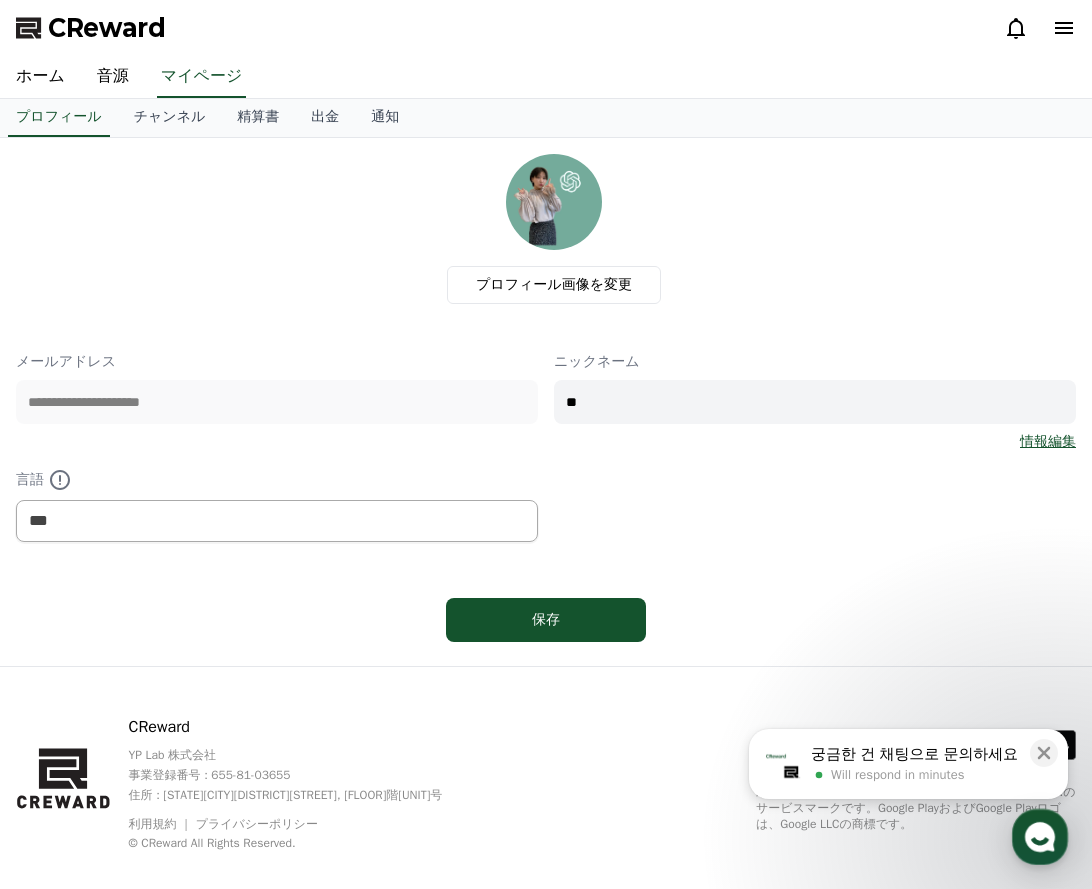 type on "*" 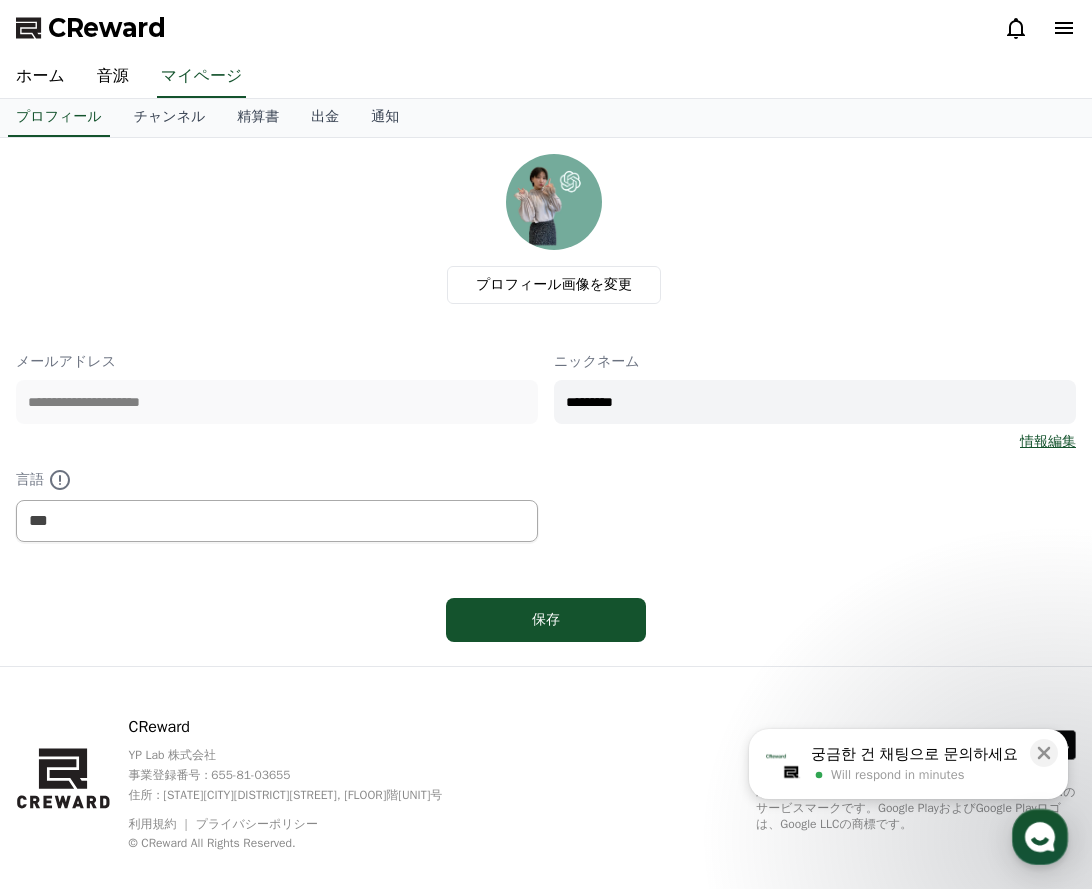 type on "*********" 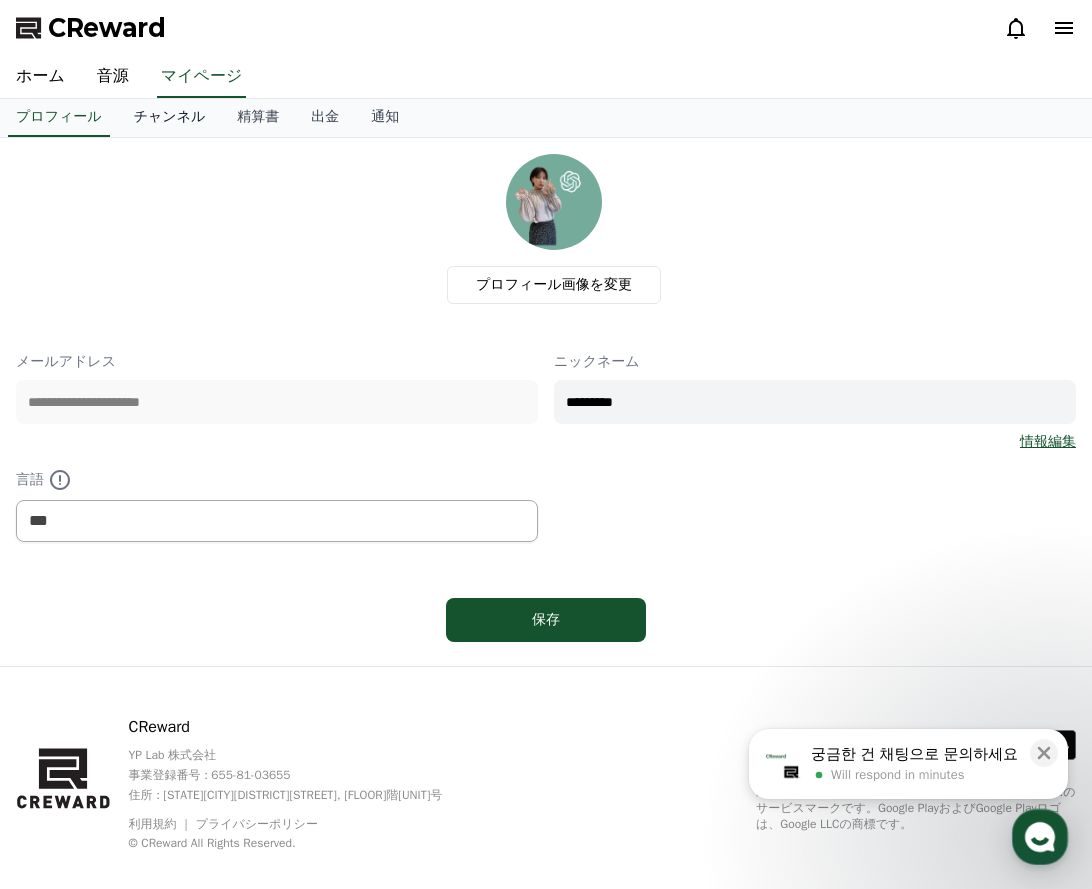click on "チャンネル" at bounding box center (170, 118) 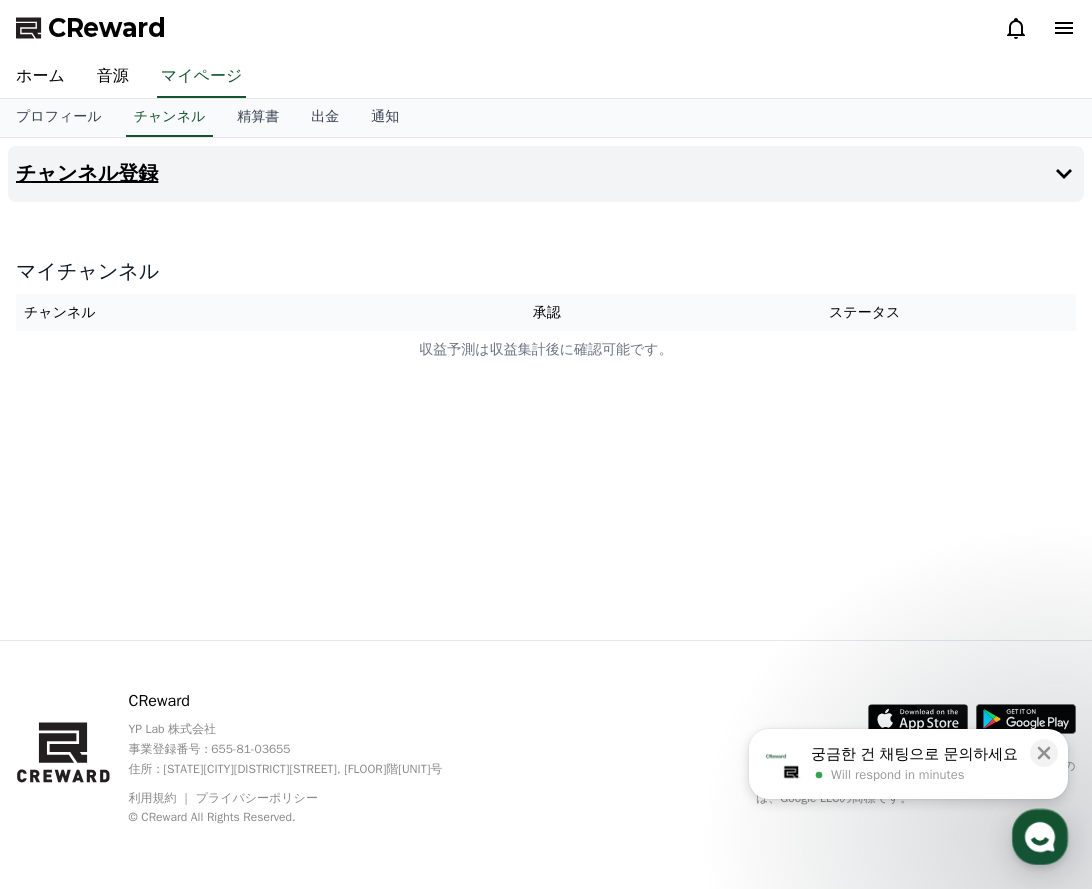 click on "チャンネル登録" at bounding box center [87, 174] 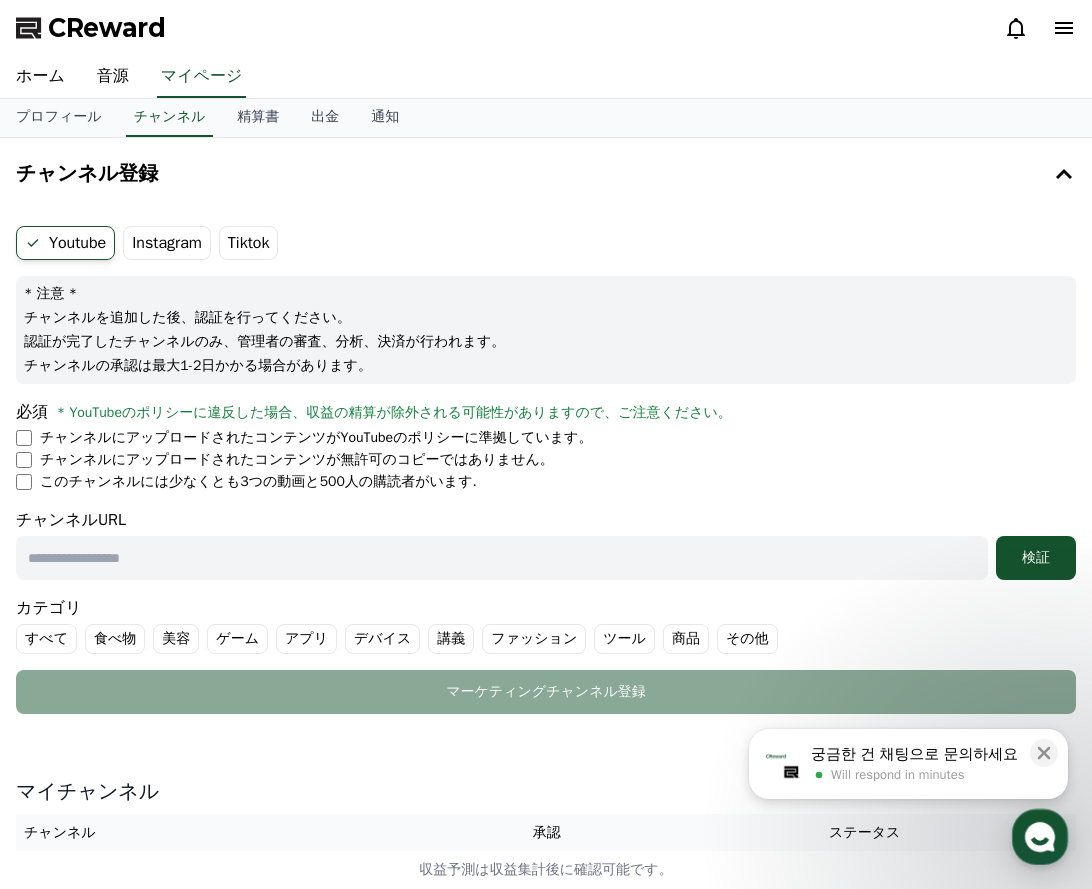 click at bounding box center (502, 558) 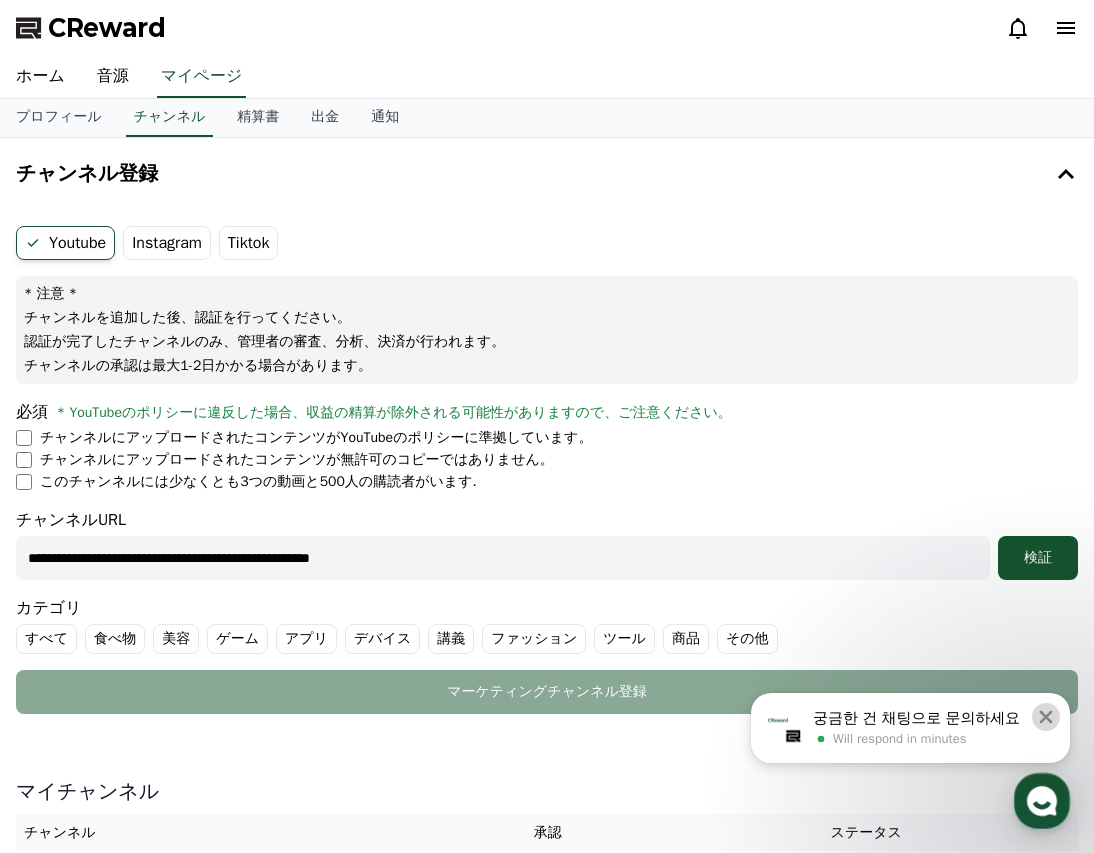 type on "**********" 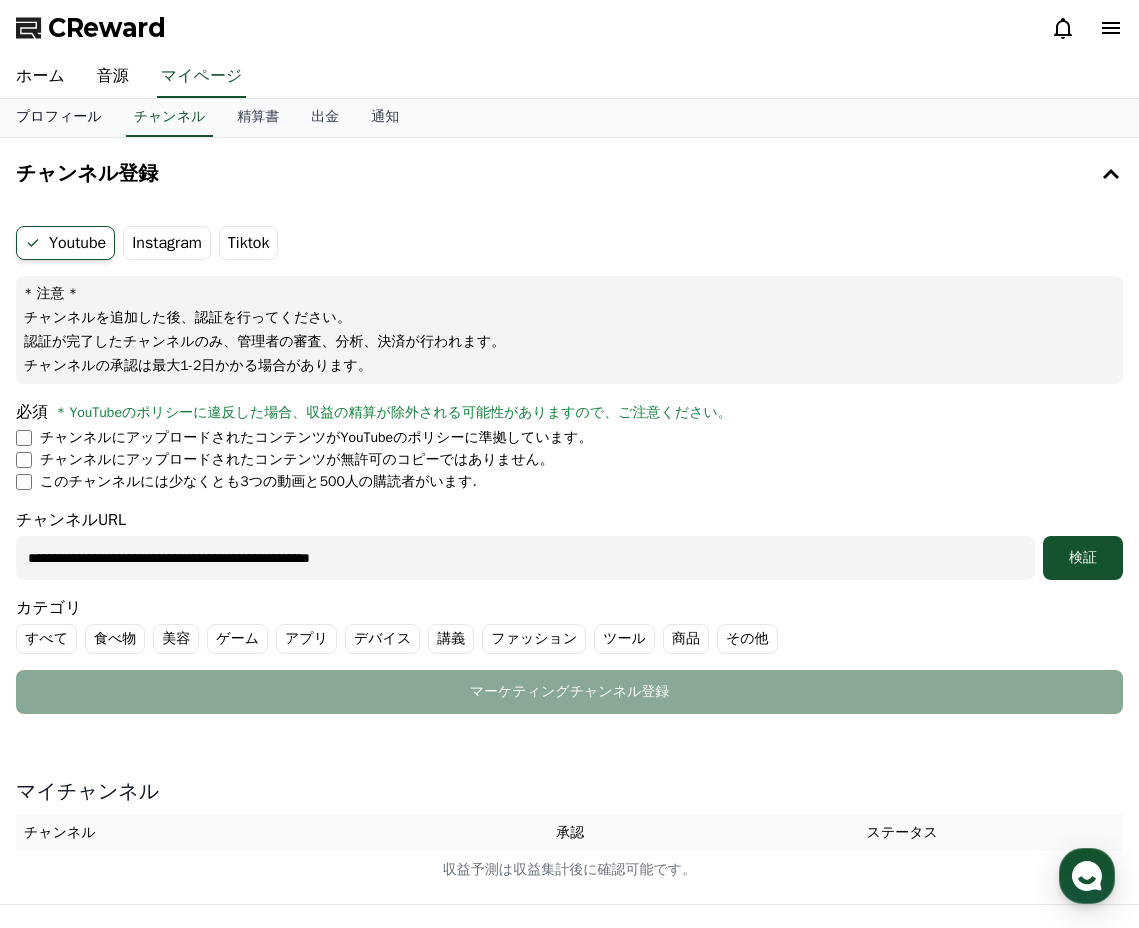 click on "プロフィール" at bounding box center [59, 118] 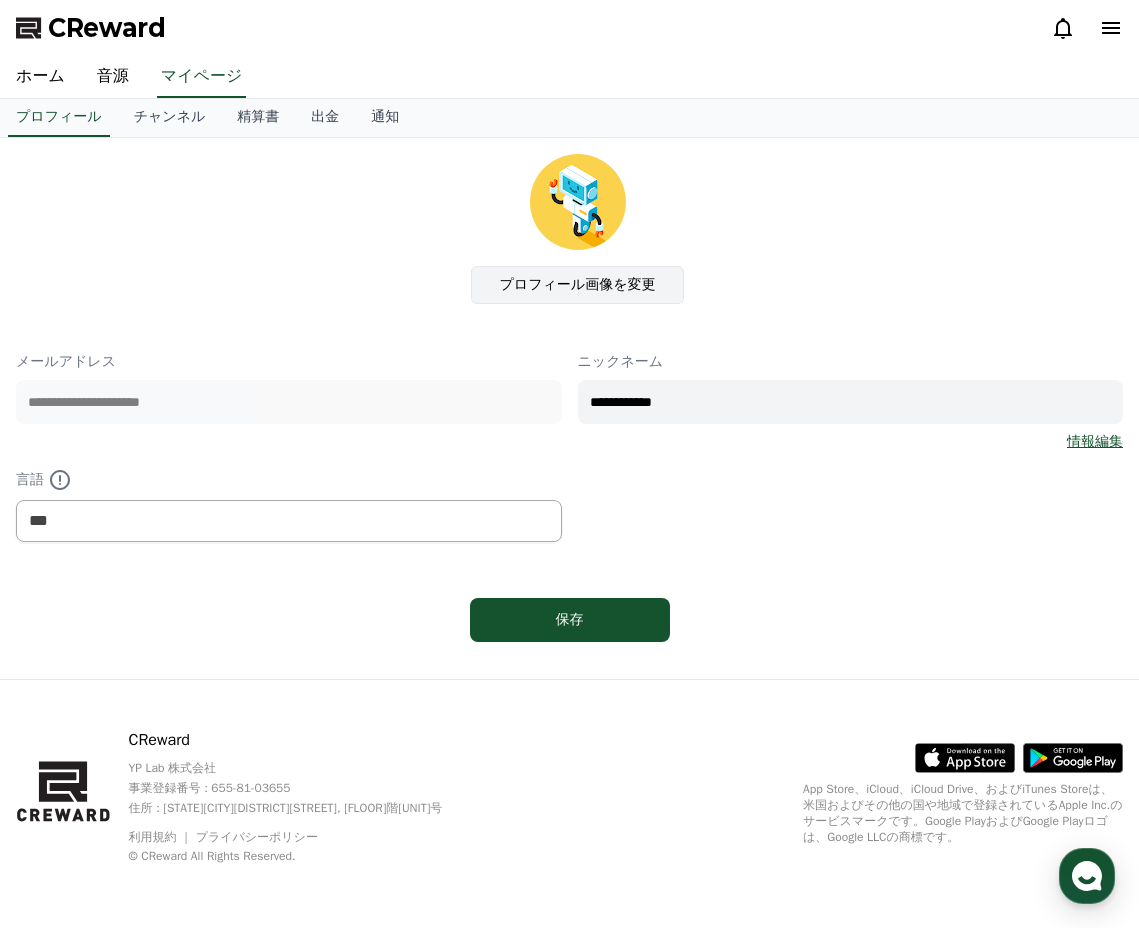click on "プロフィール画像を変更" 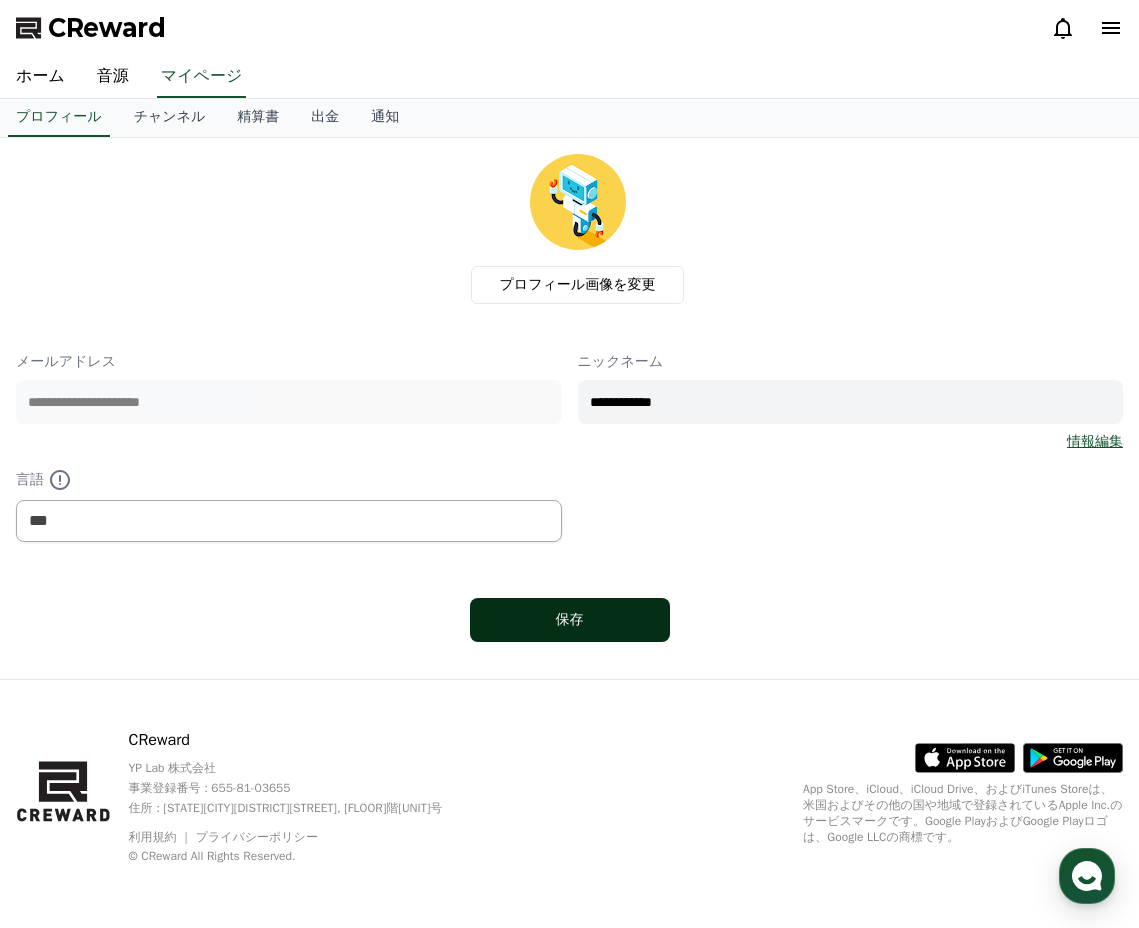 click on "保存" at bounding box center (570, 620) 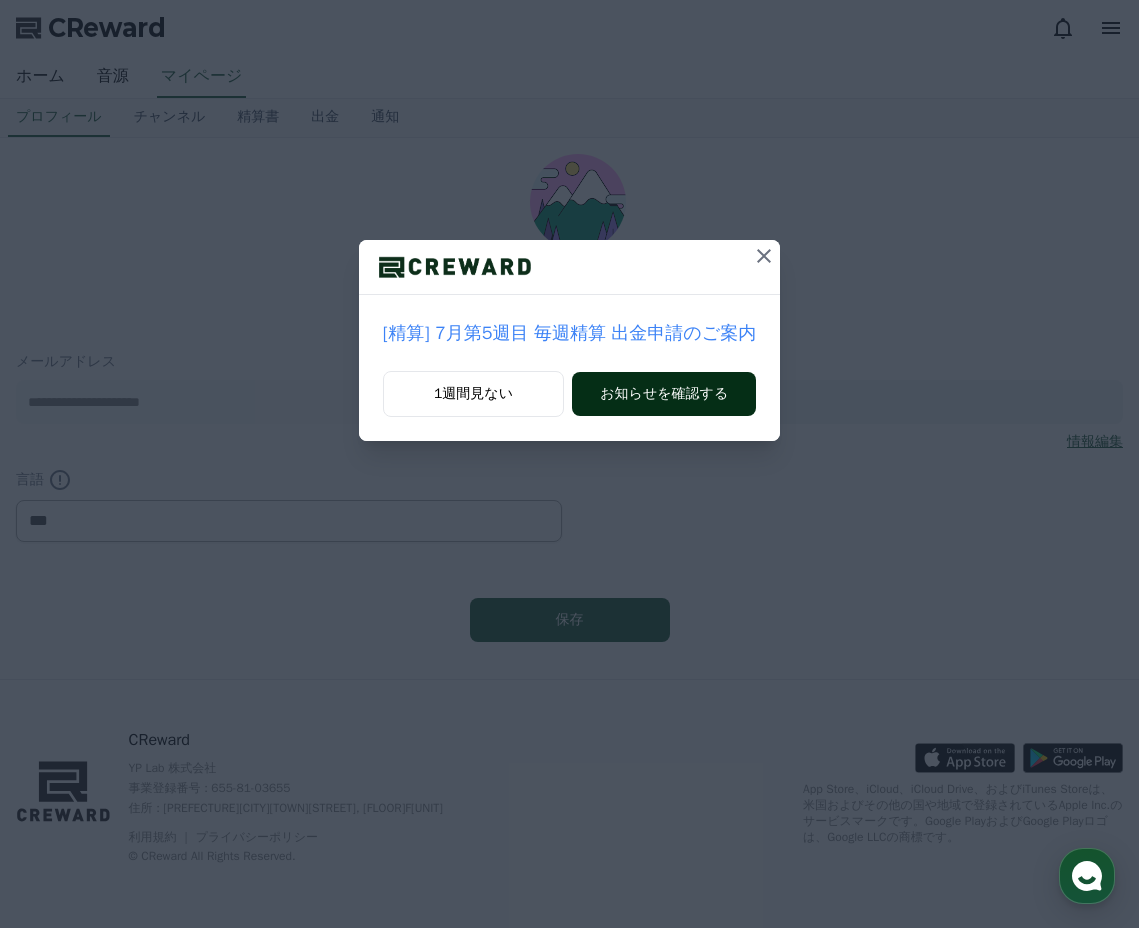 scroll, scrollTop: 0, scrollLeft: 0, axis: both 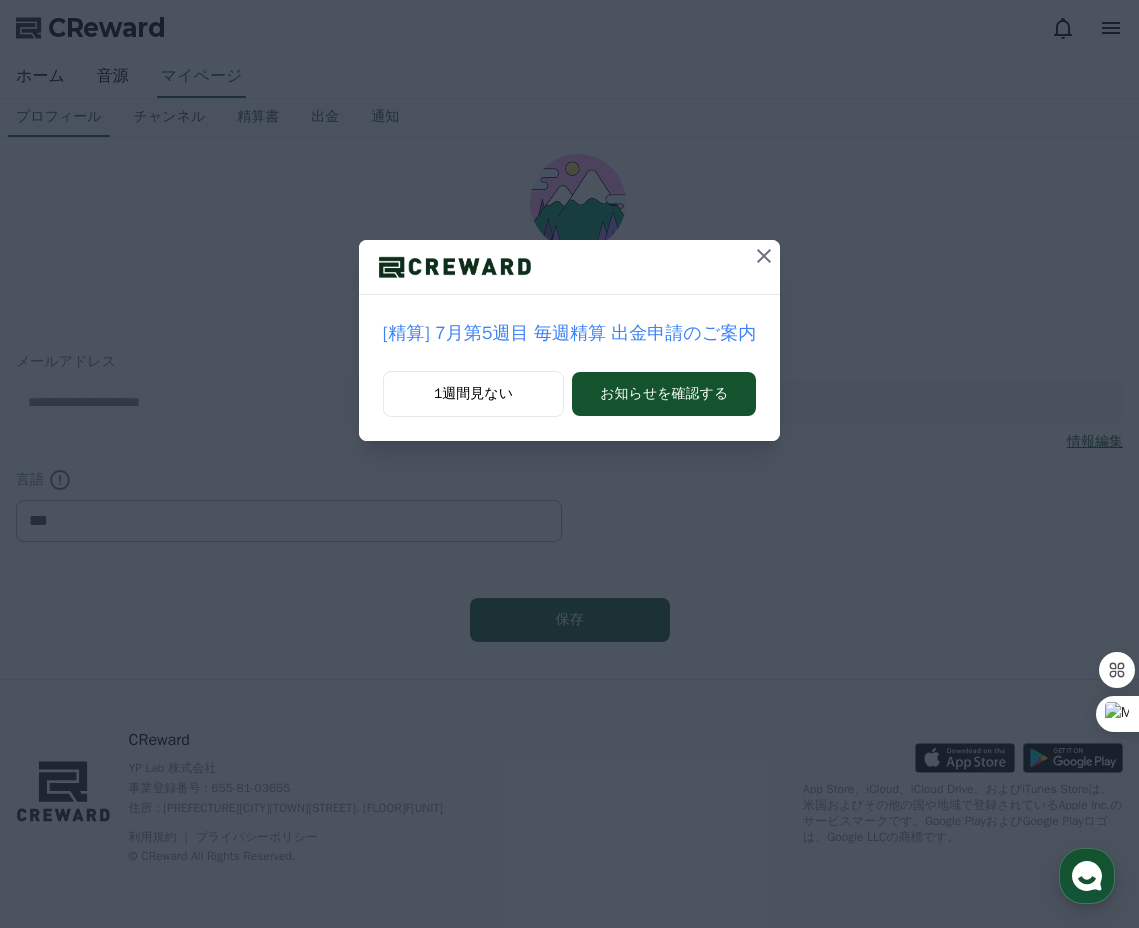 click at bounding box center (764, 256) 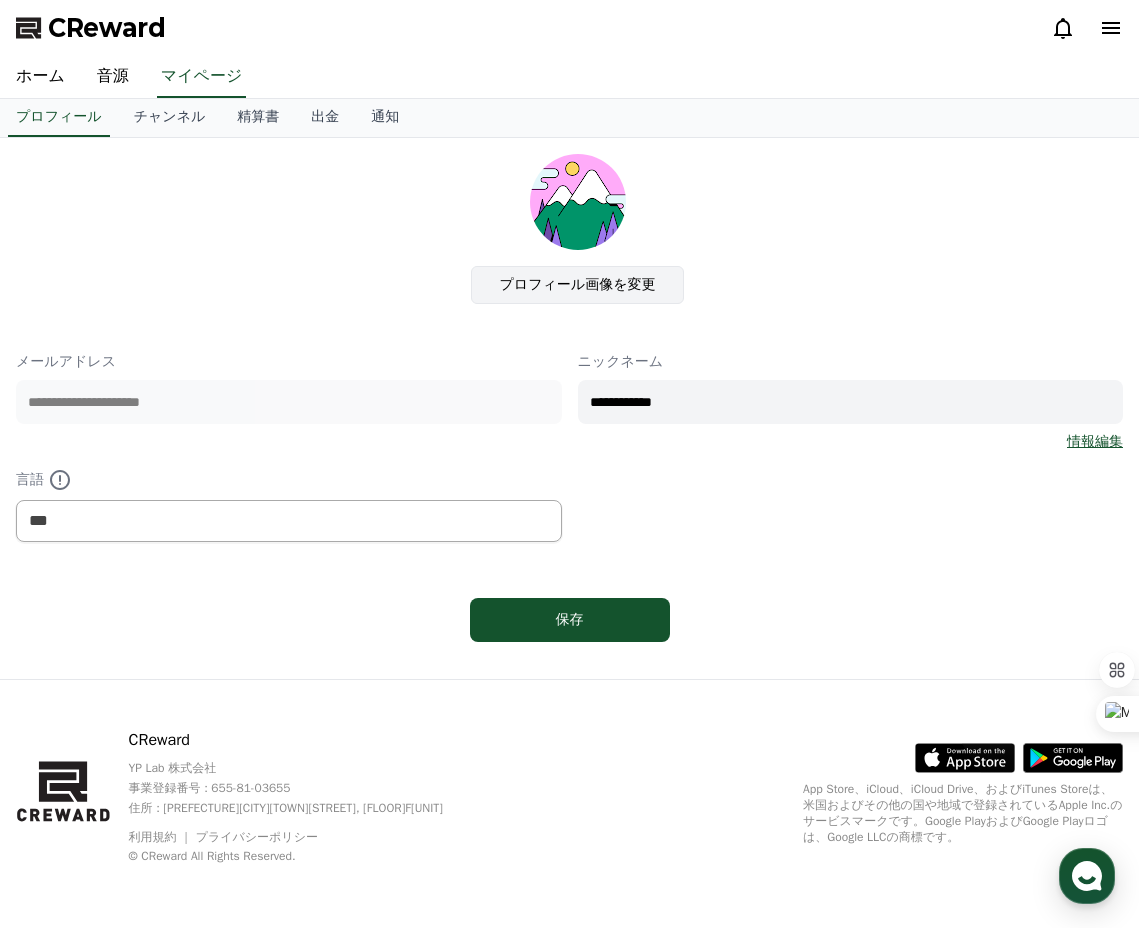 click on "プロフィール画像を変更" 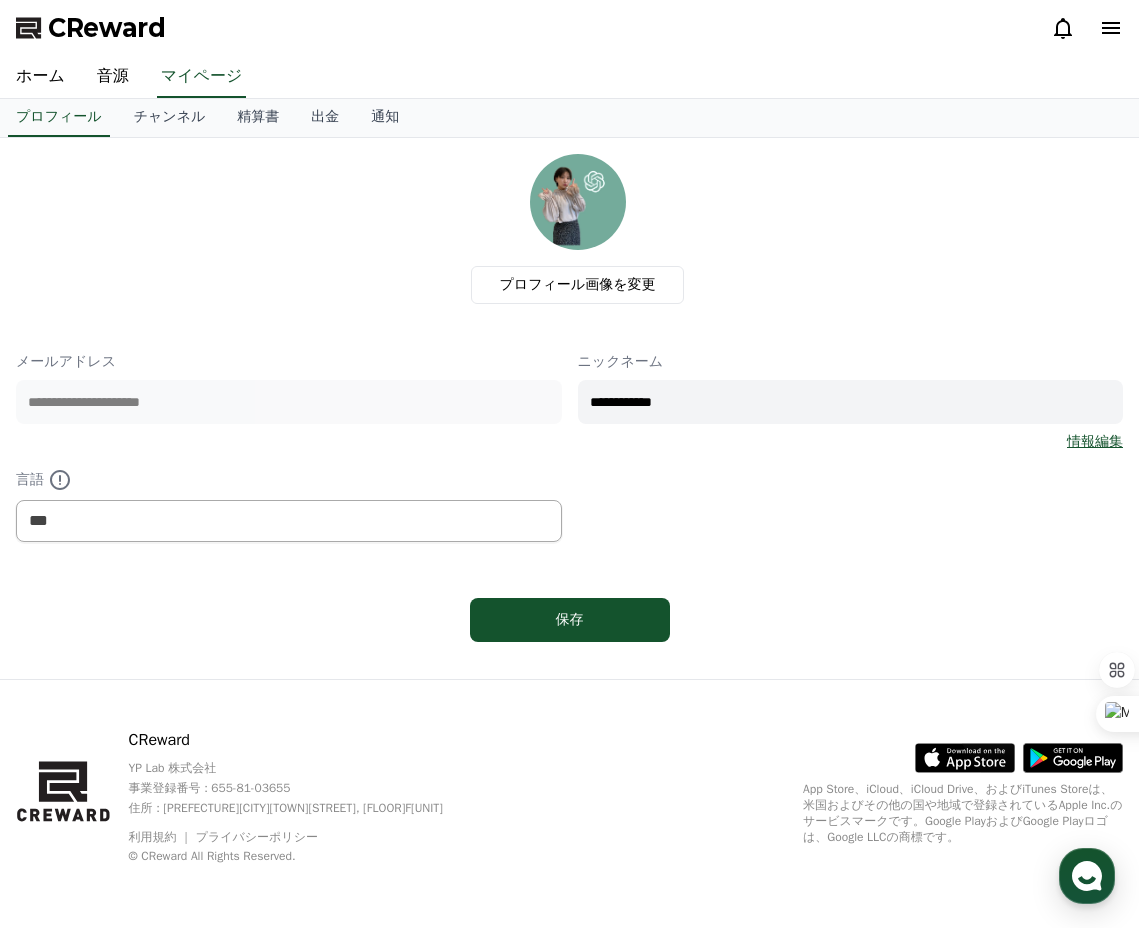 click on "**********" at bounding box center (851, 402) 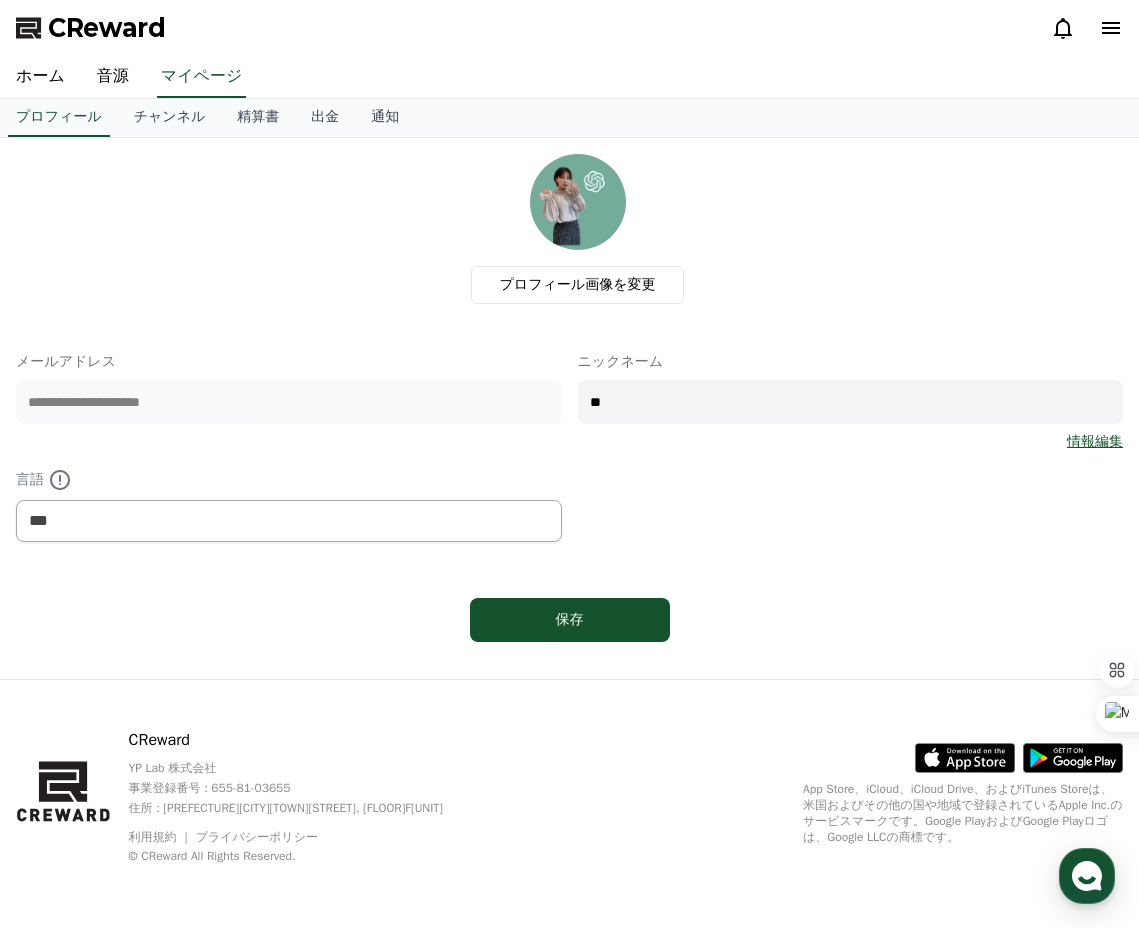 type on "*" 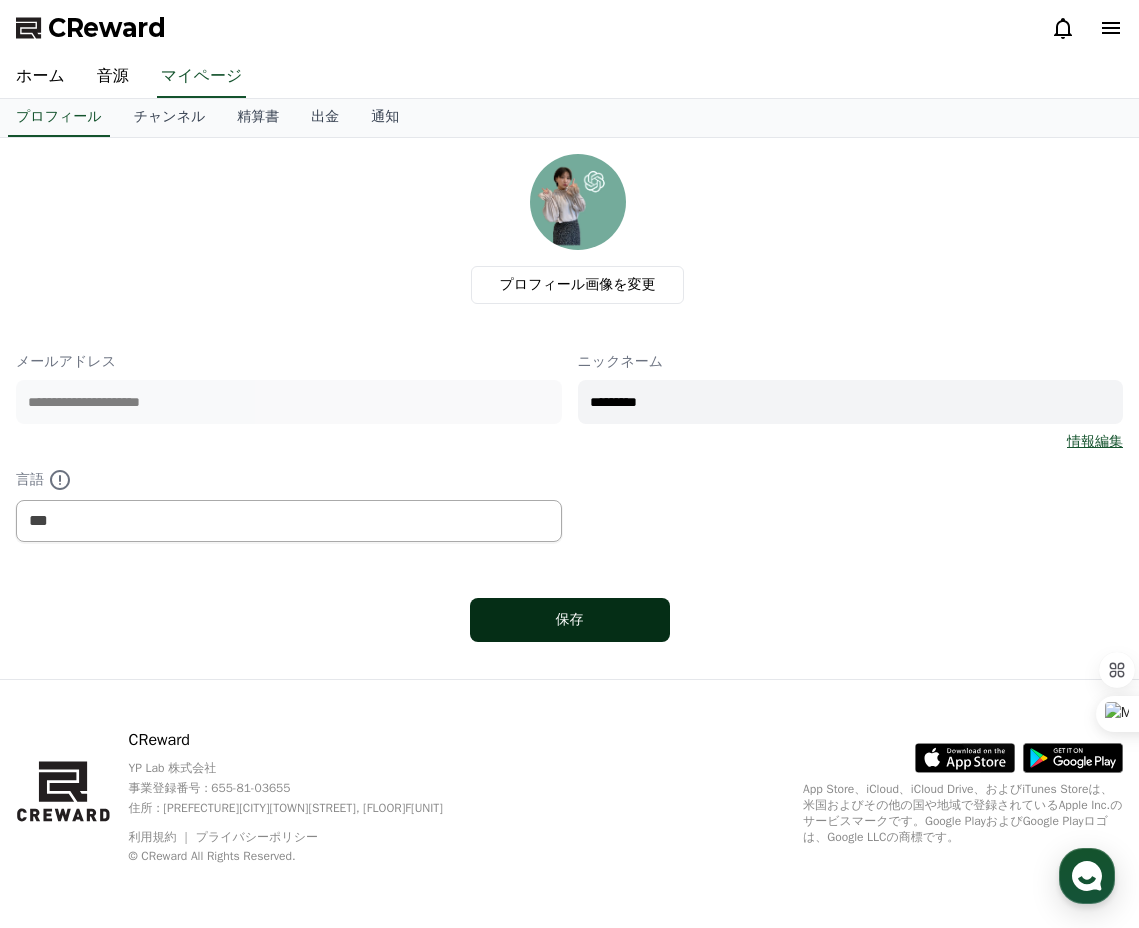 type on "*********" 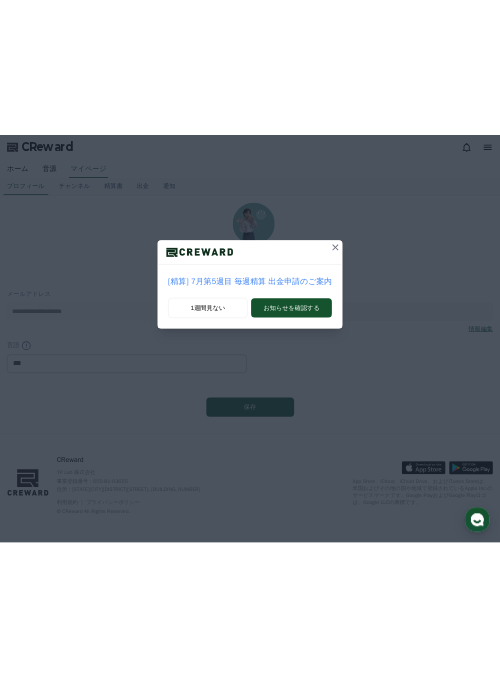 scroll, scrollTop: 0, scrollLeft: 0, axis: both 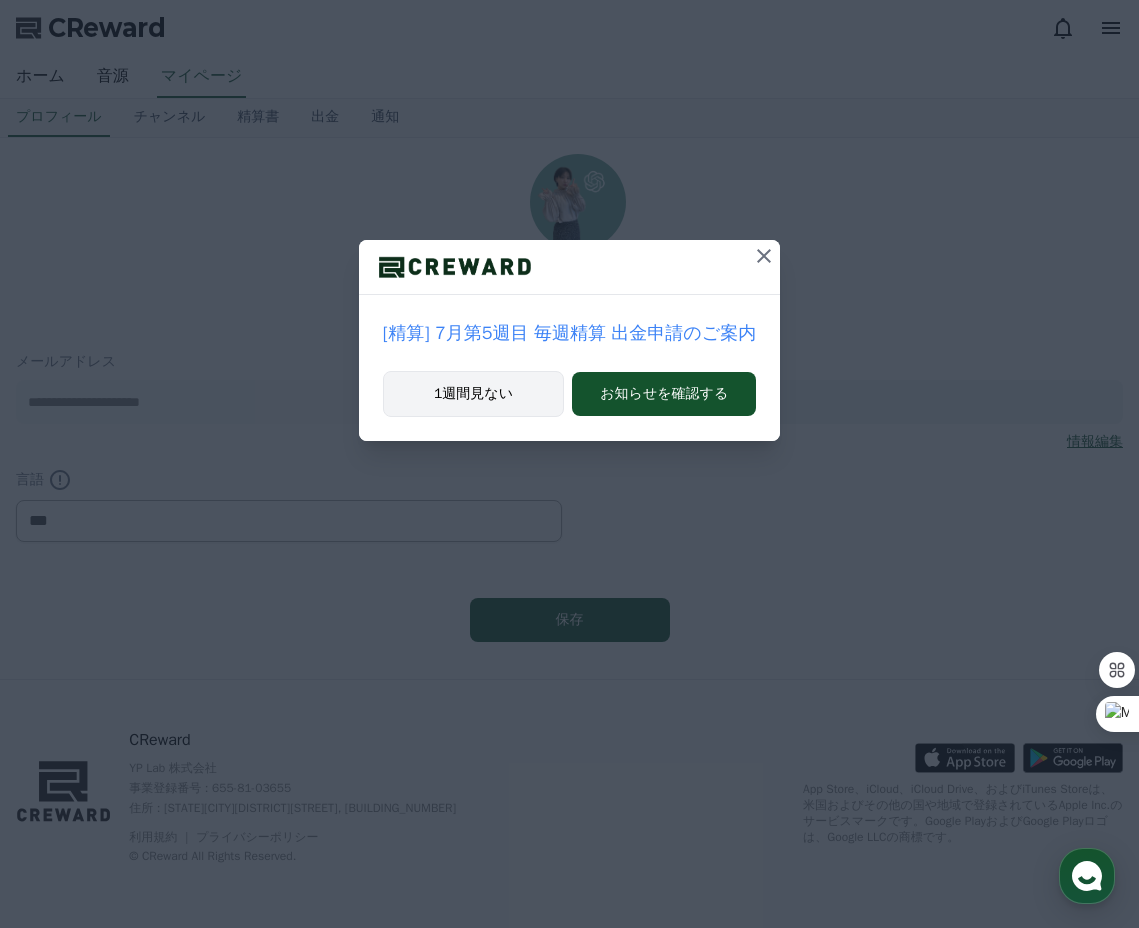 click on "1週間見ない" at bounding box center (473, 394) 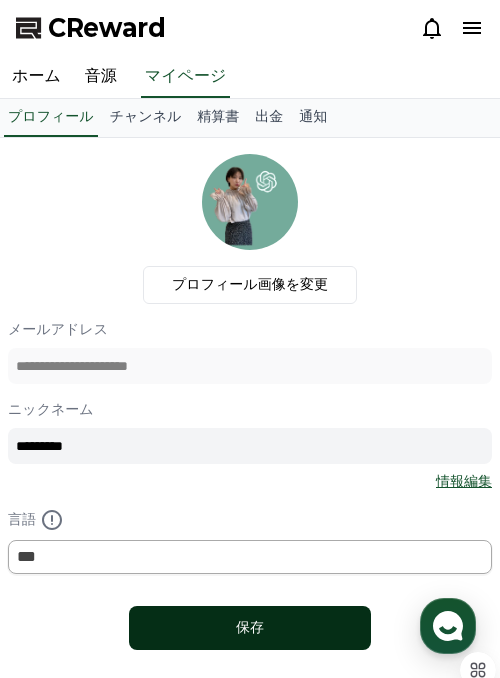 click on "保存" at bounding box center [250, 628] 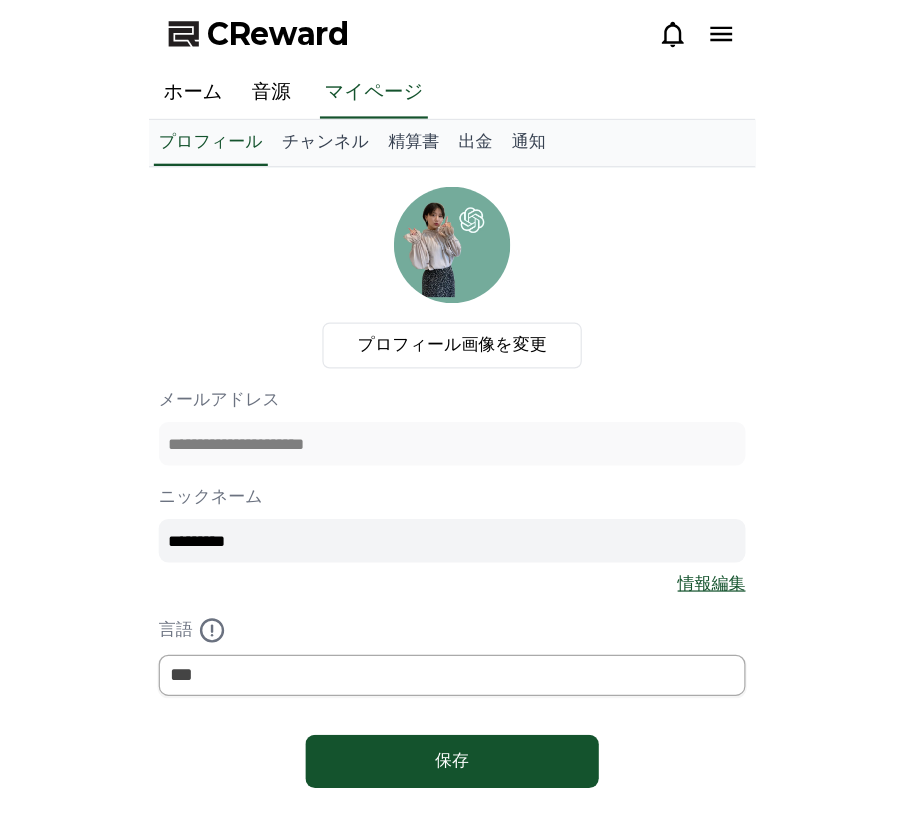 scroll, scrollTop: 0, scrollLeft: 0, axis: both 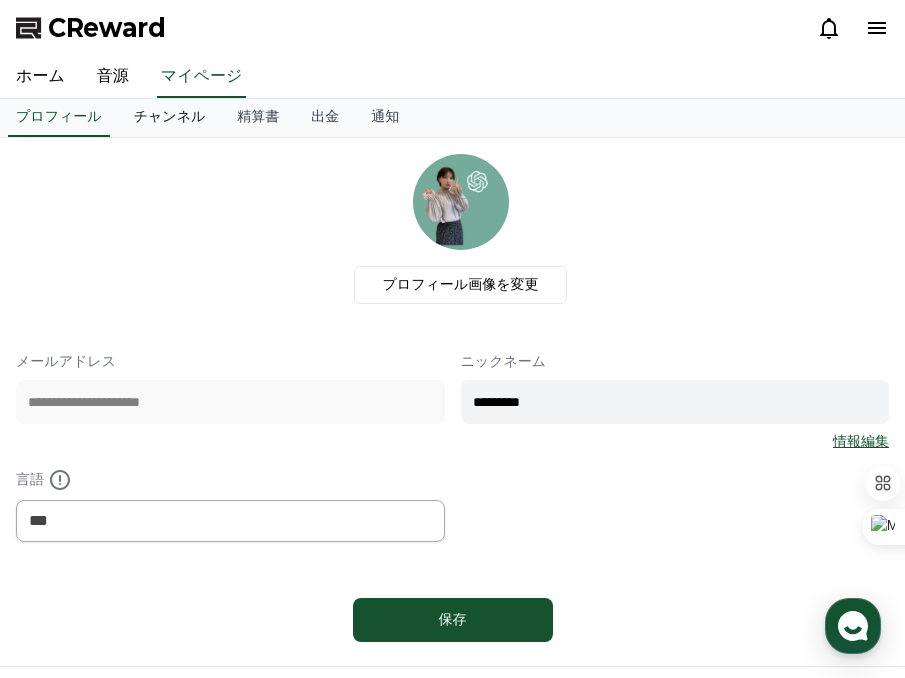 click on "チャンネル" at bounding box center [170, 118] 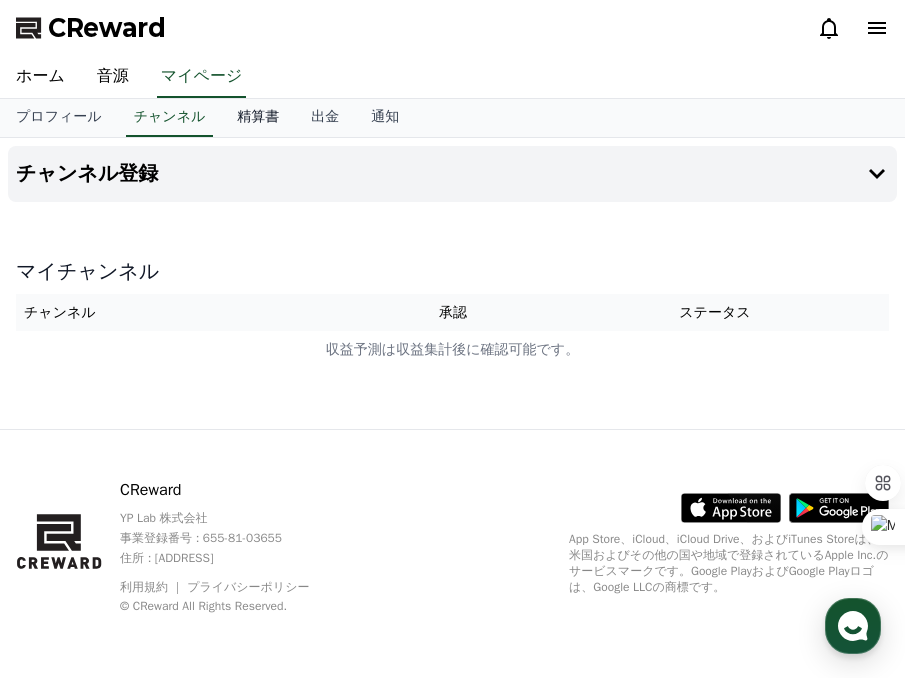 click on "精算書" at bounding box center [258, 118] 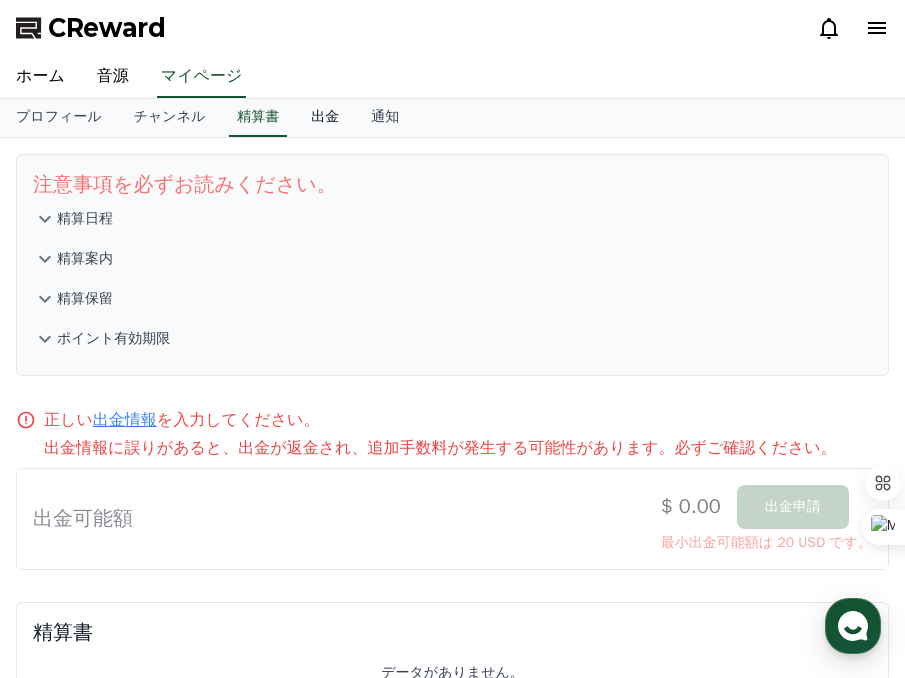 click on "出金" at bounding box center (325, 118) 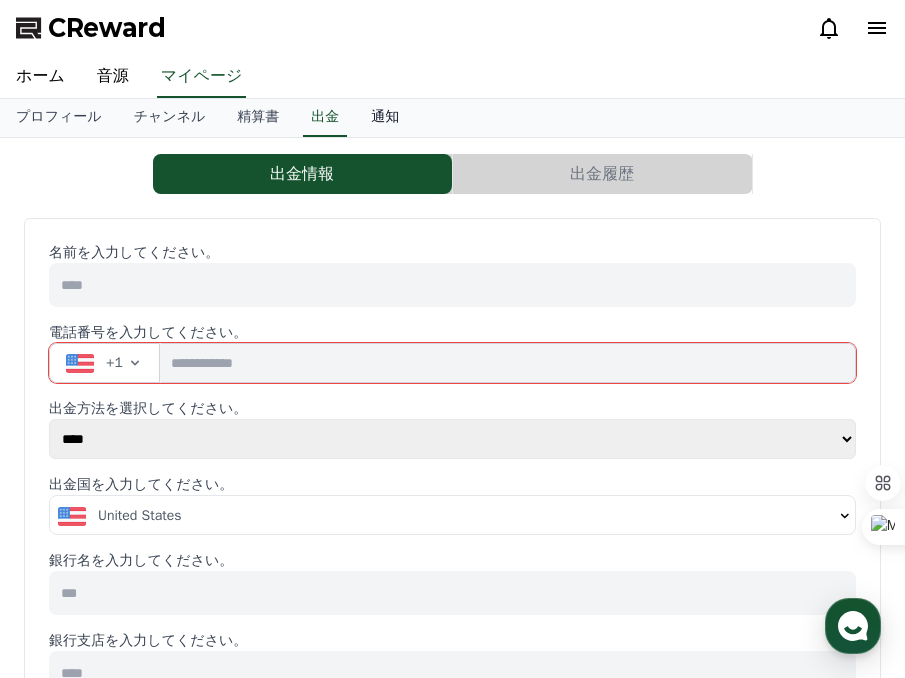 click on "通知" at bounding box center [385, 118] 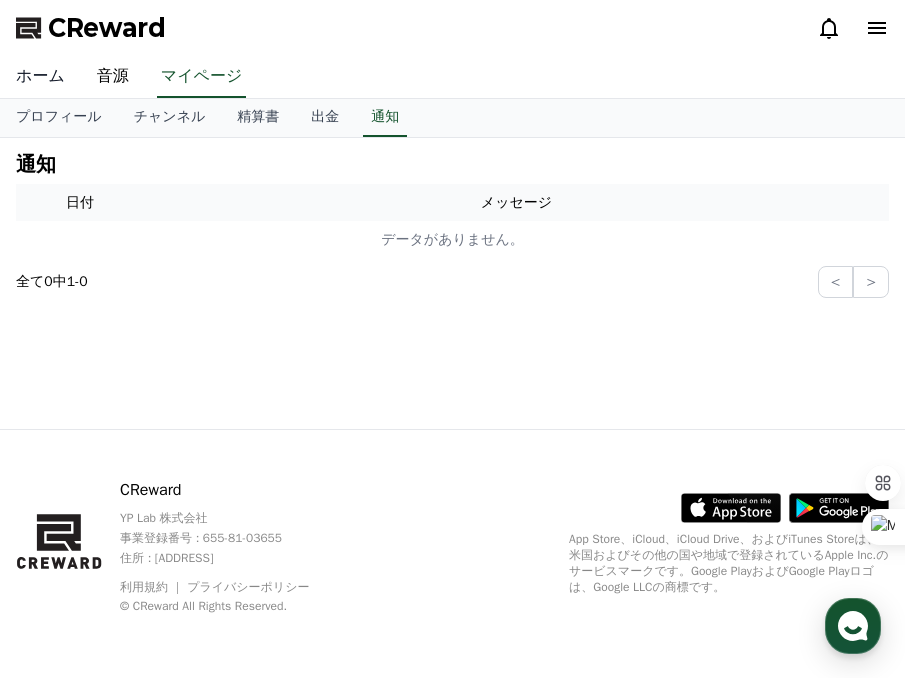 click on "ホーム" at bounding box center [40, 77] 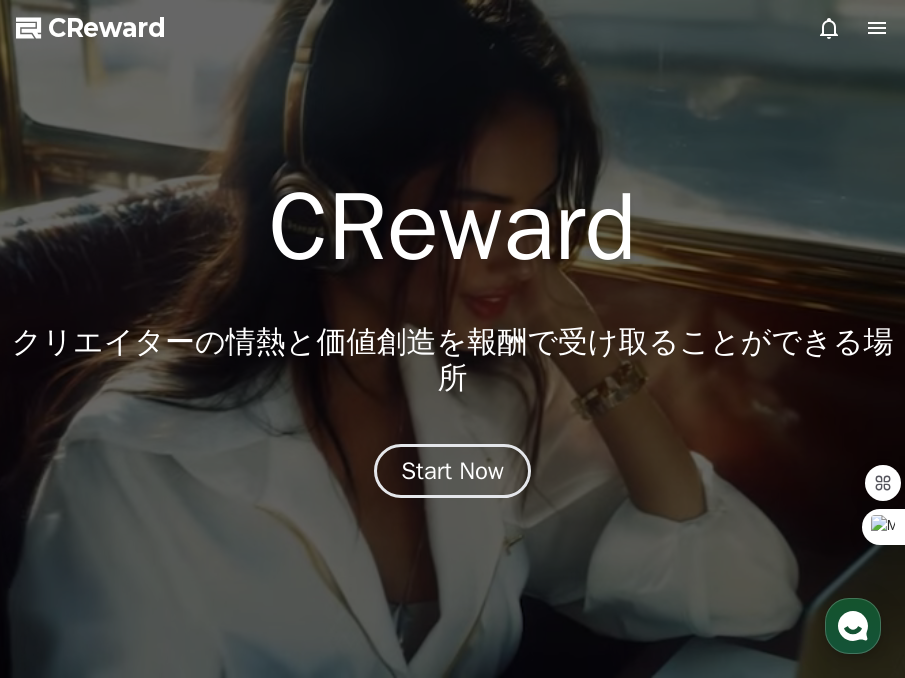 click 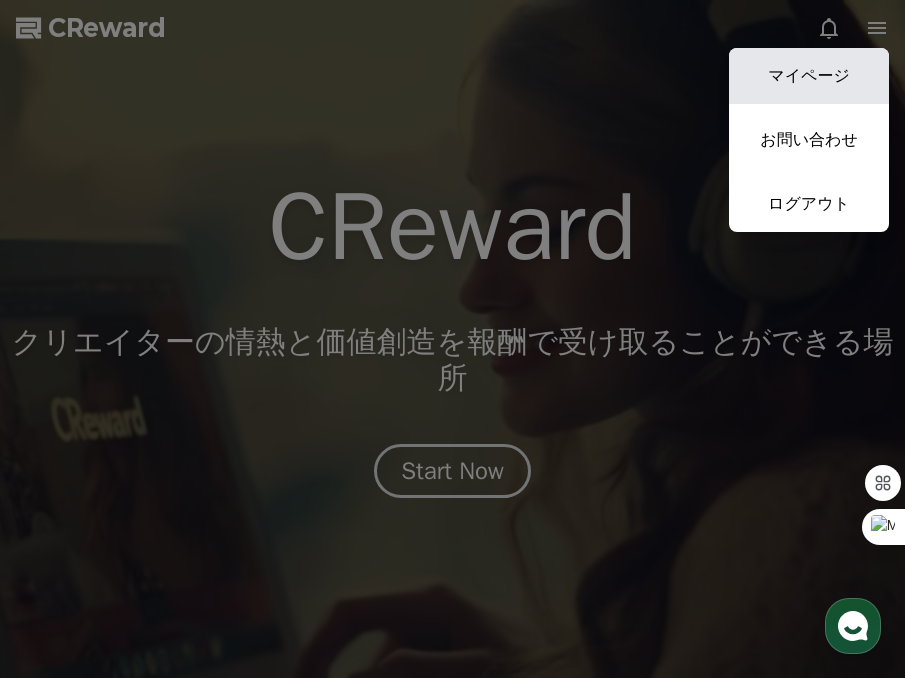 click on "マイページ" at bounding box center (809, 76) 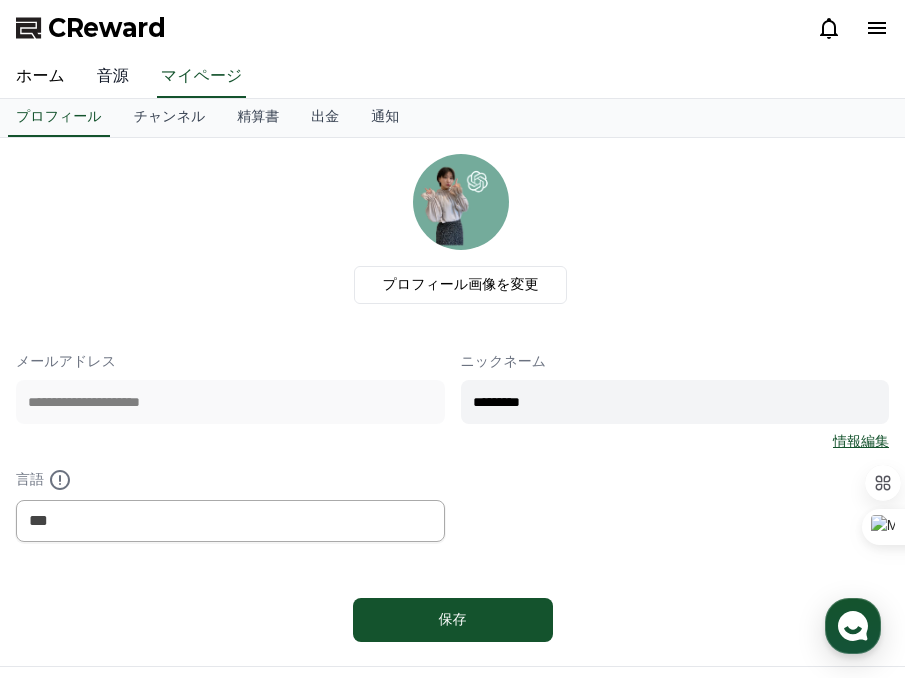 click on "音源" at bounding box center (113, 77) 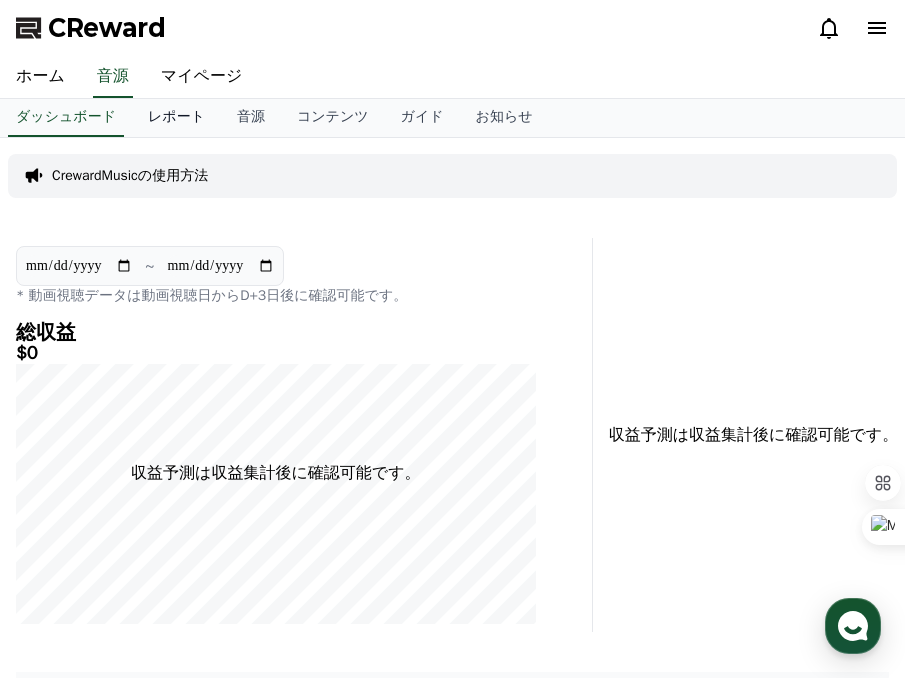 click on "レポート" at bounding box center (176, 118) 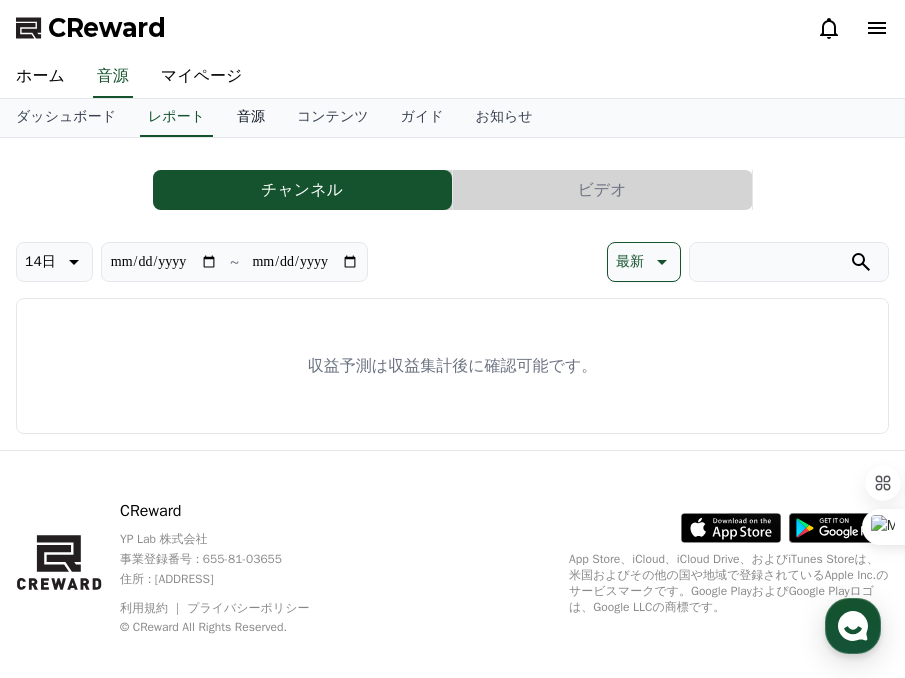 click on "音源" at bounding box center [251, 118] 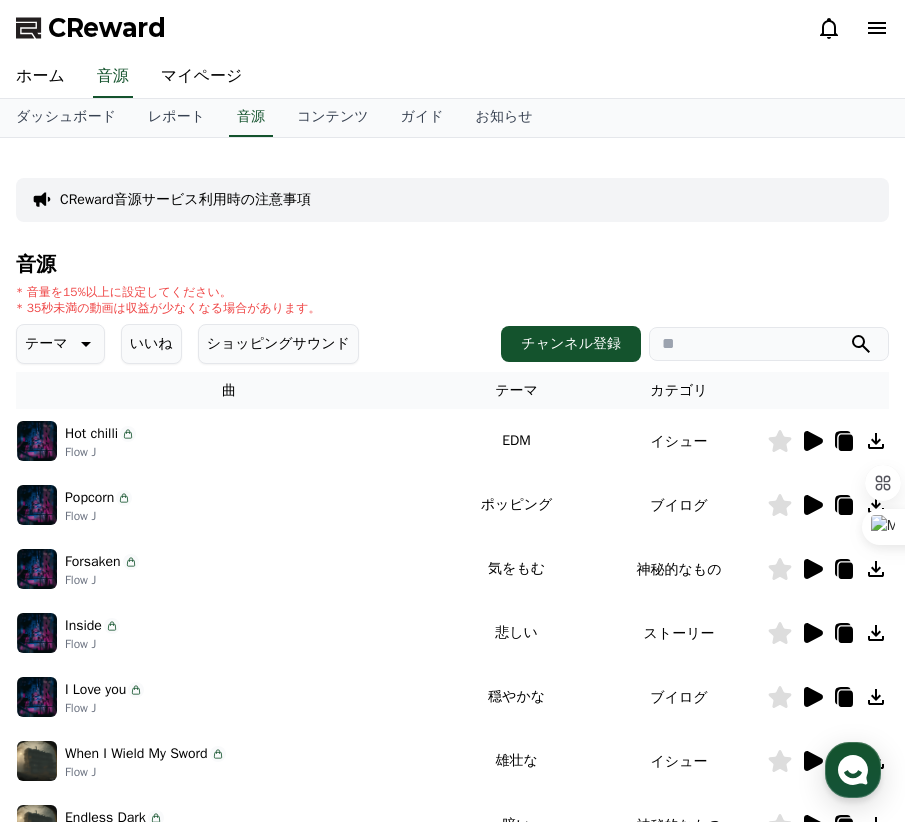 click on "Flow J" at bounding box center [100, 452] 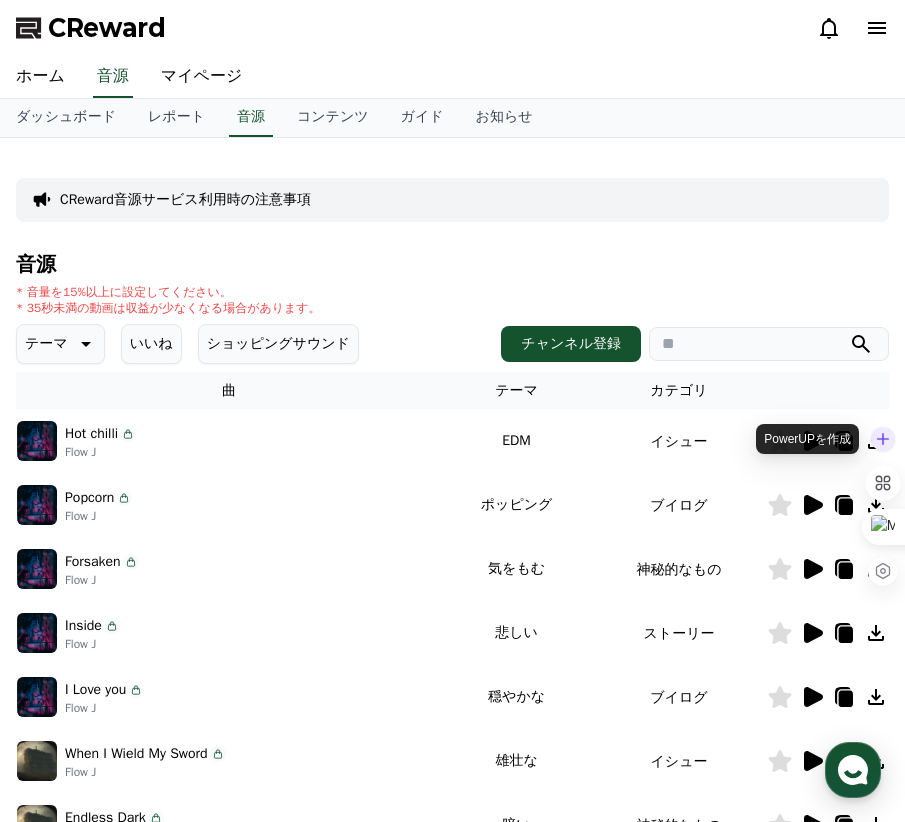 click on "PowerUPを作成" at bounding box center [807, 439] 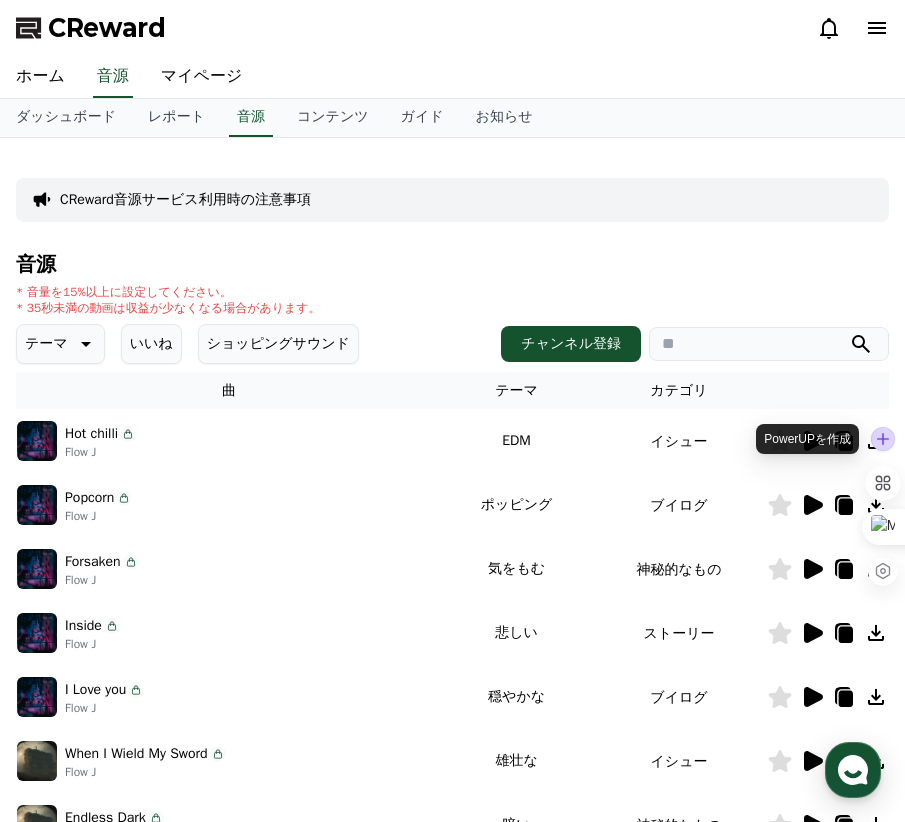 click 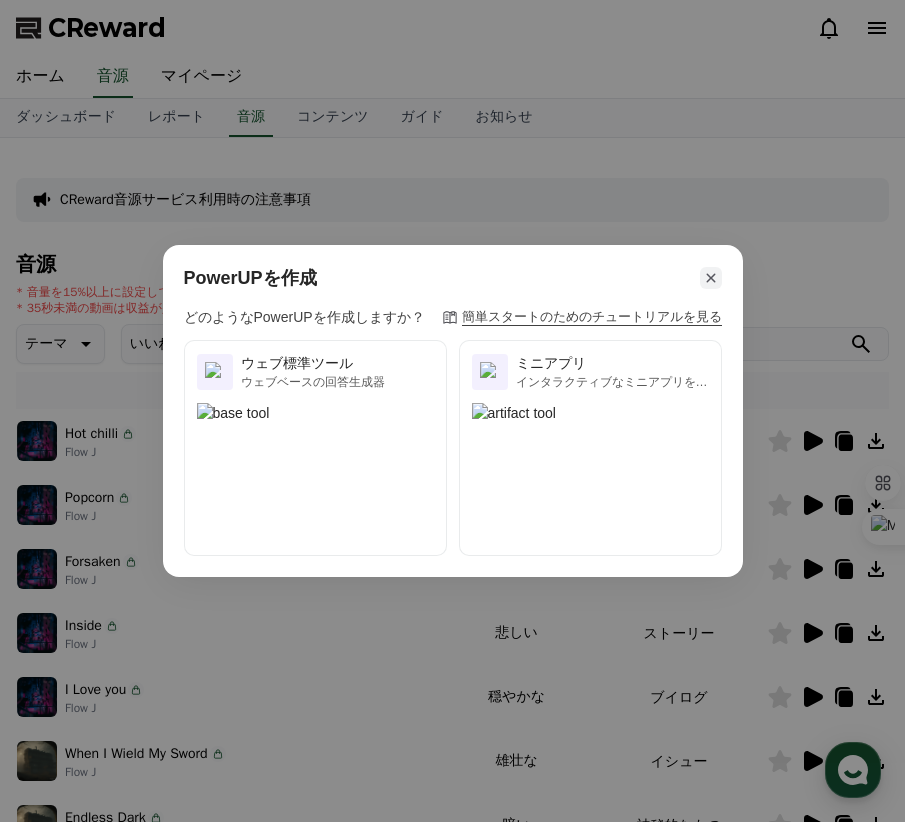 click 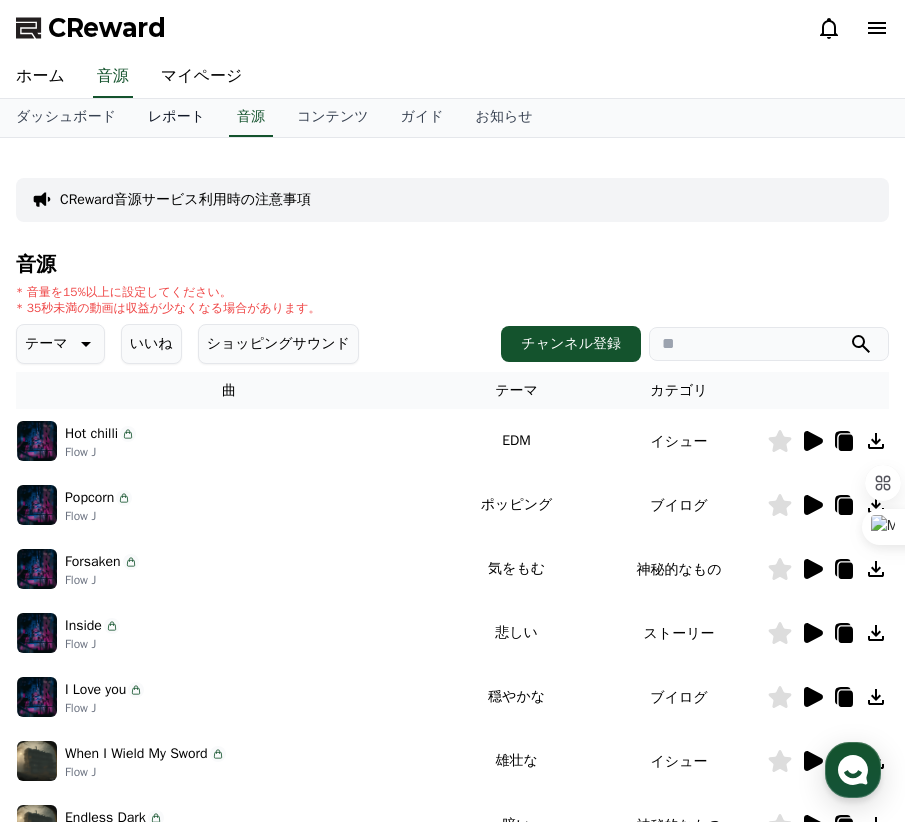 click on "レポート" at bounding box center (176, 118) 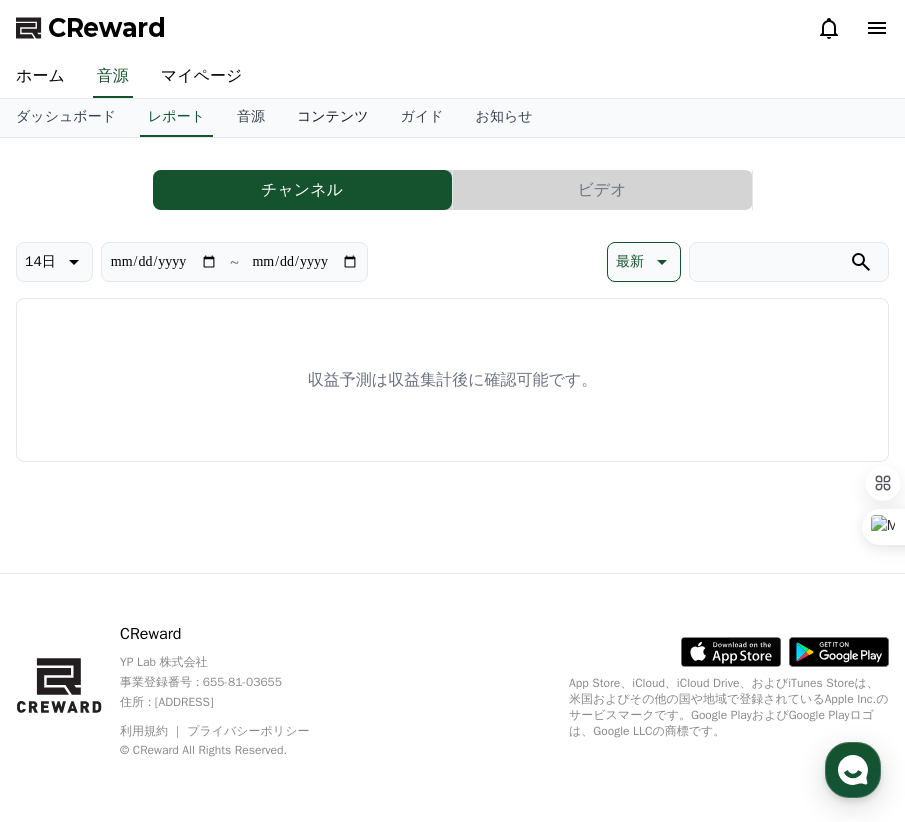 click on "コンテンツ" at bounding box center (333, 118) 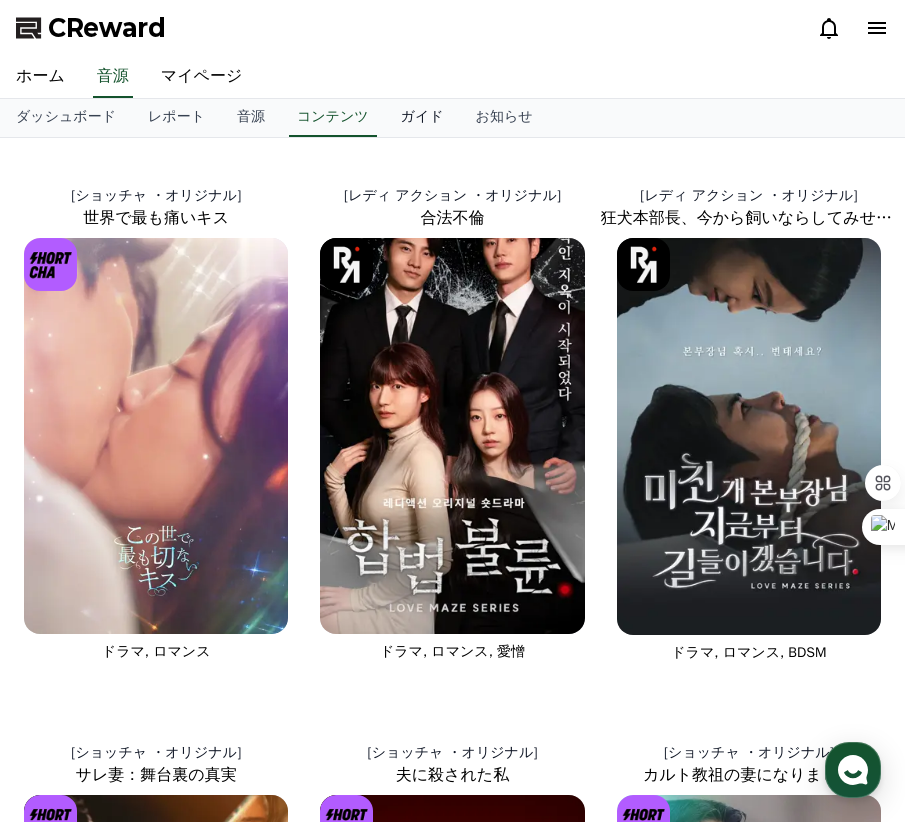click on "ガイド" at bounding box center (422, 118) 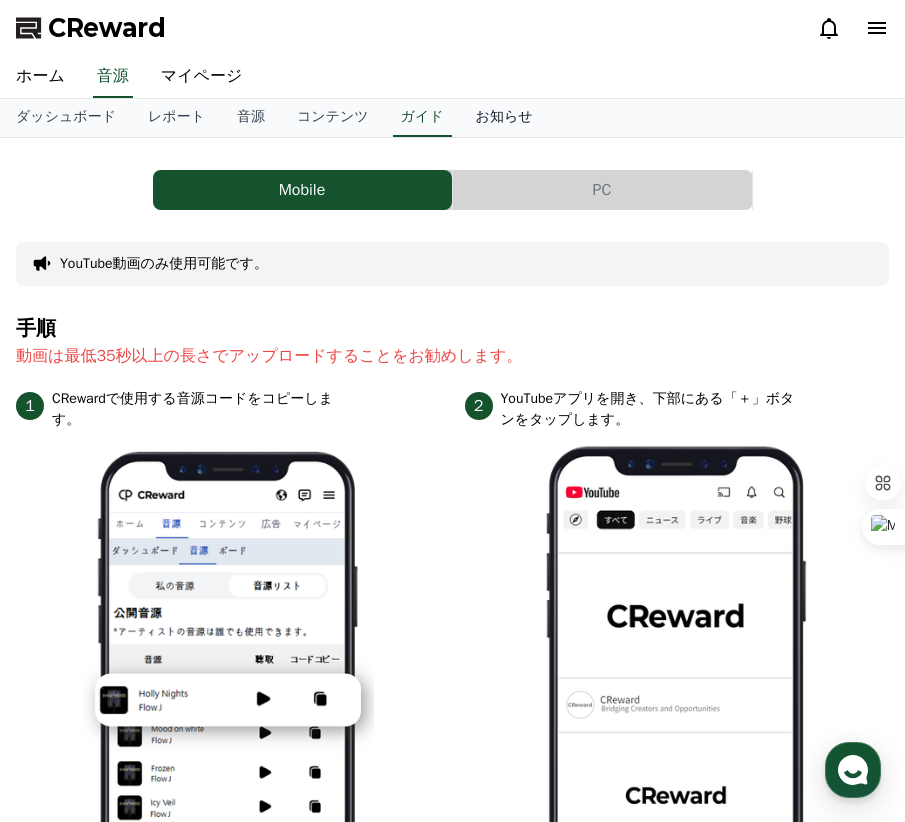click on "お知らせ" at bounding box center (504, 118) 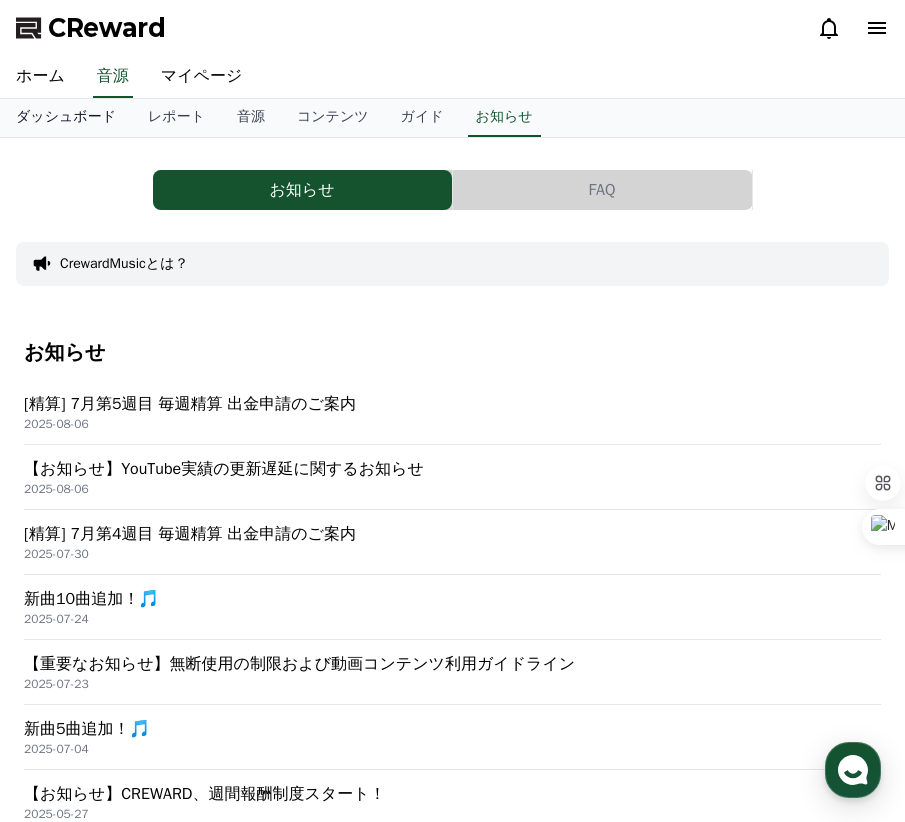 click on "ダッシュボード" at bounding box center [66, 118] 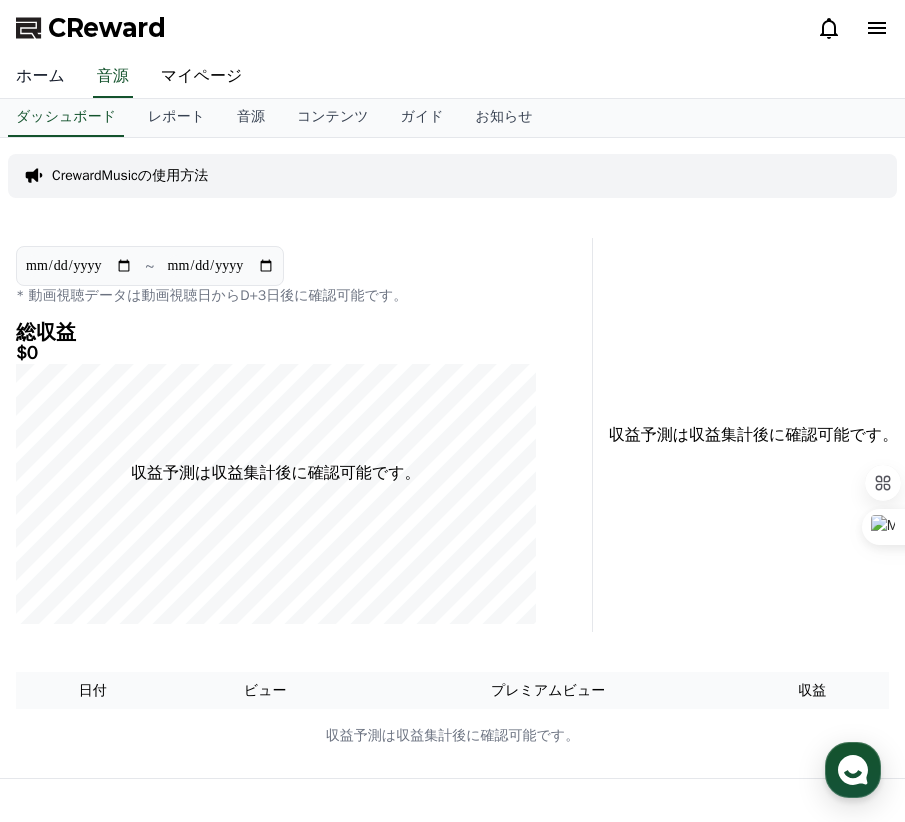 click on "ホーム" at bounding box center [40, 77] 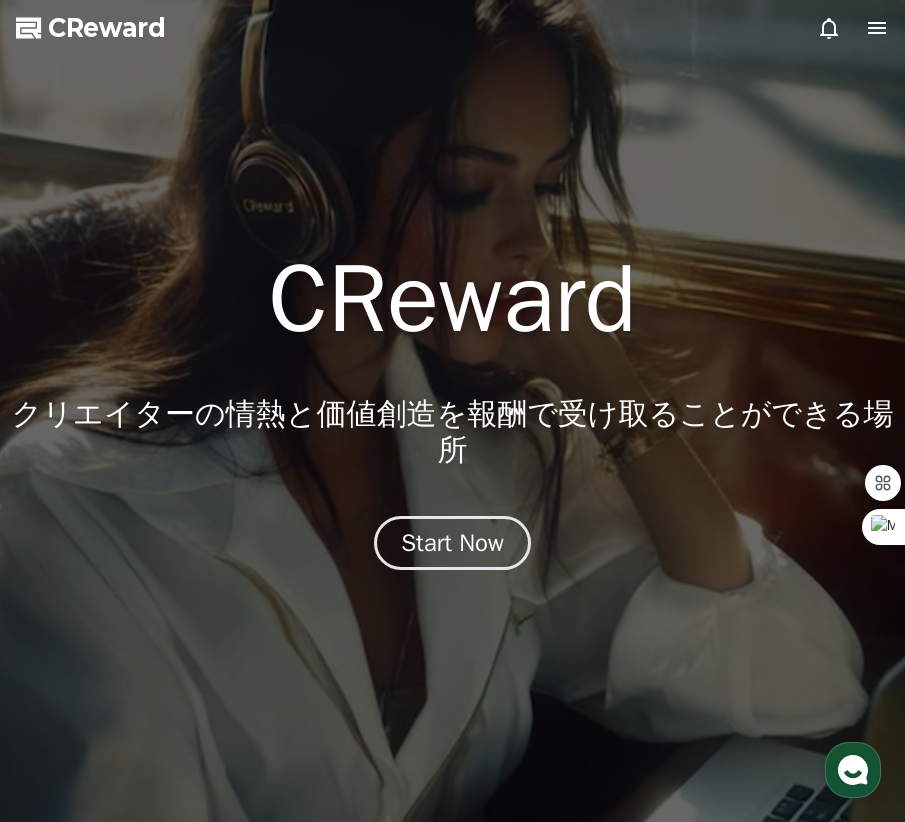 click 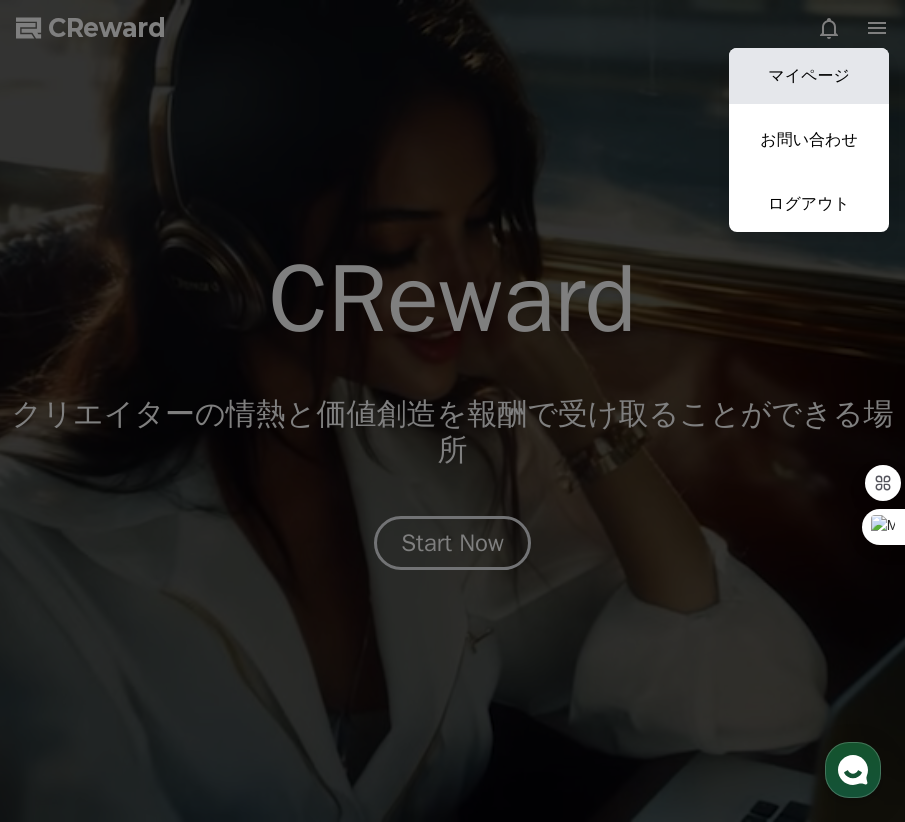 click on "マイページ" at bounding box center [809, 76] 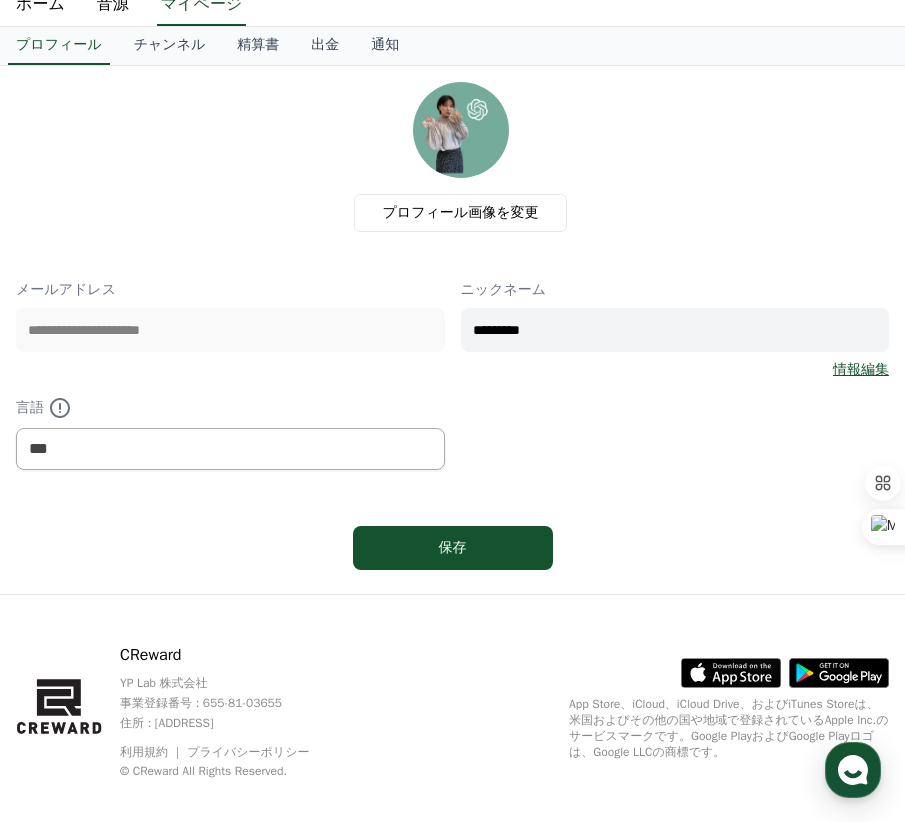scroll, scrollTop: 93, scrollLeft: 0, axis: vertical 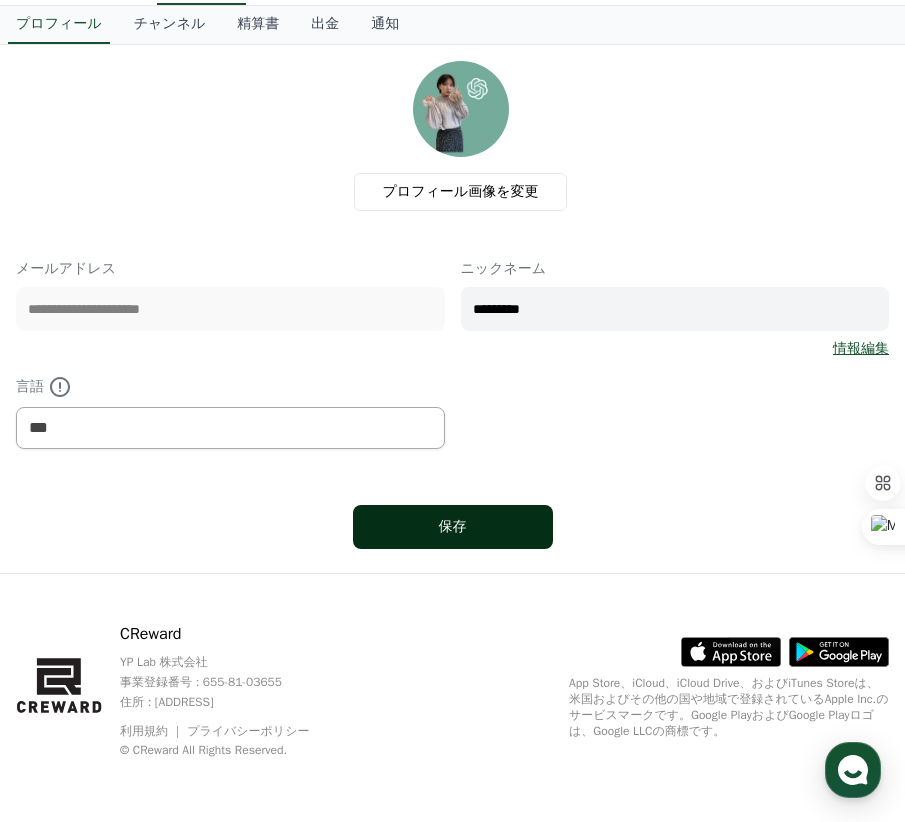 click on "保存" at bounding box center [453, 527] 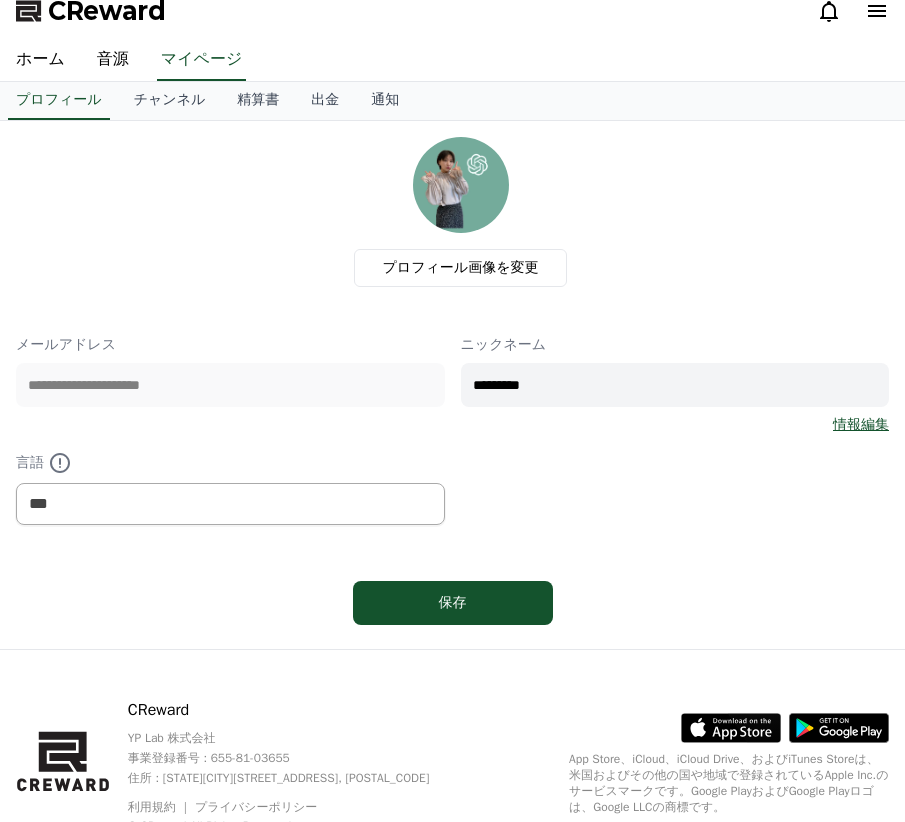 scroll, scrollTop: 0, scrollLeft: 0, axis: both 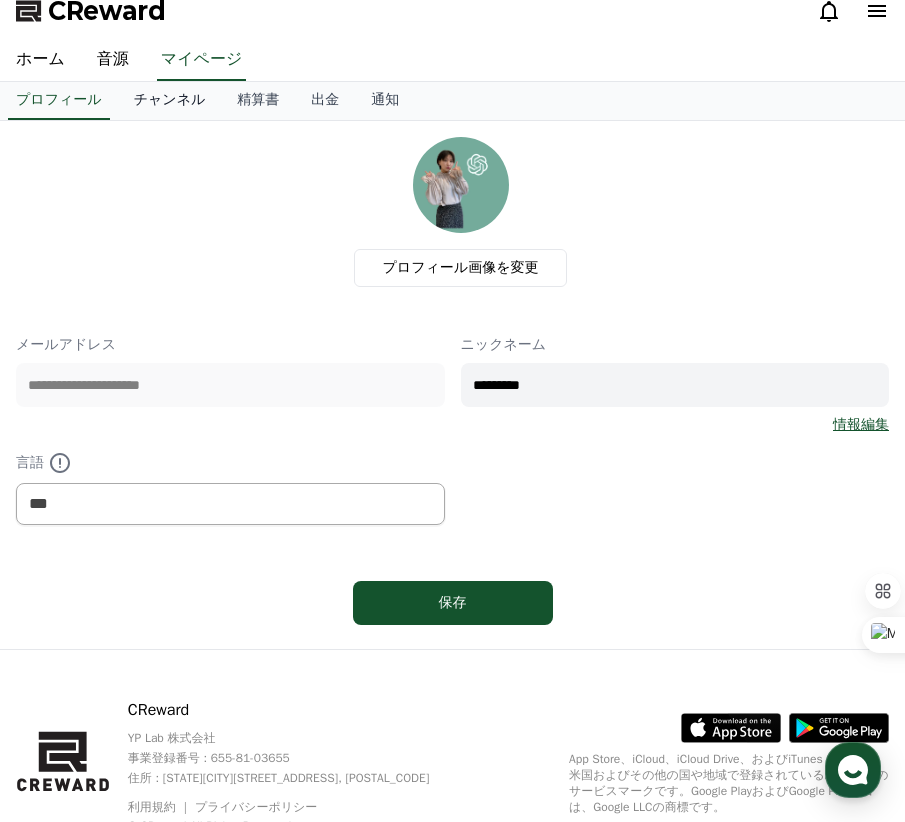 click on "チャンネル" at bounding box center (170, 101) 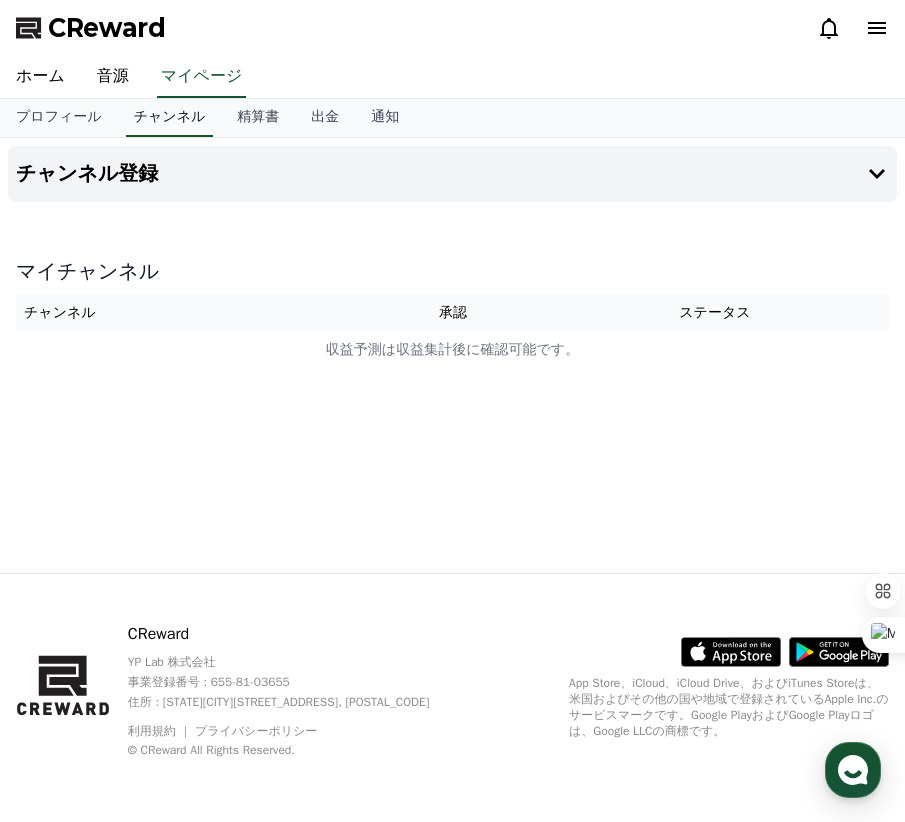 scroll, scrollTop: 0, scrollLeft: 0, axis: both 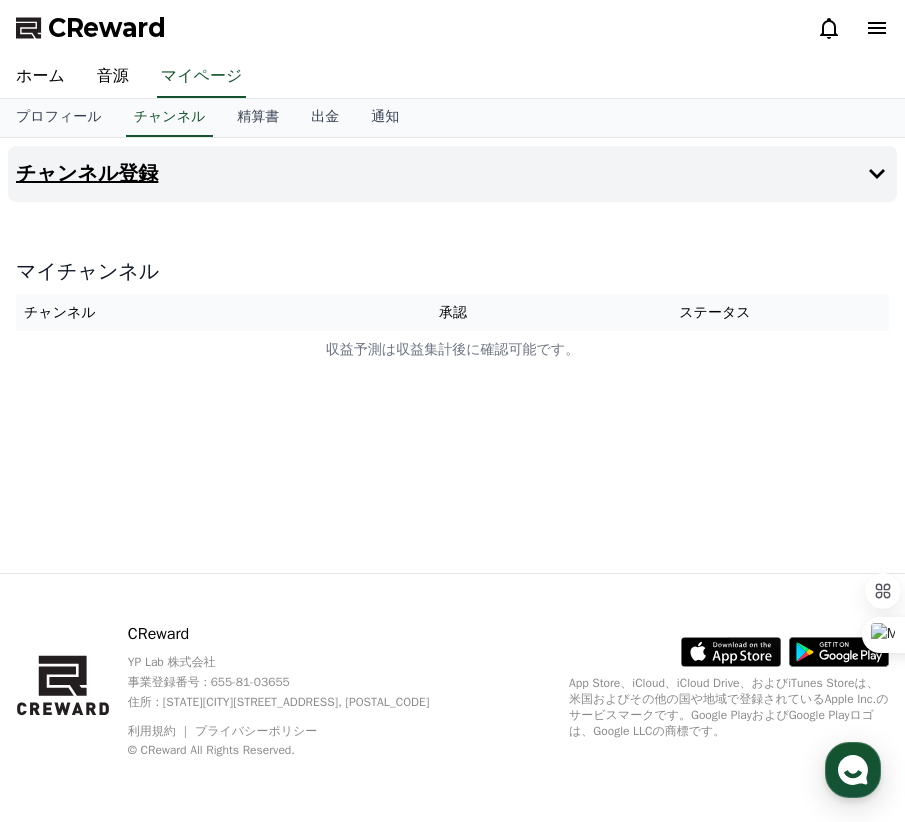 click on "チャンネル登録" at bounding box center (452, 174) 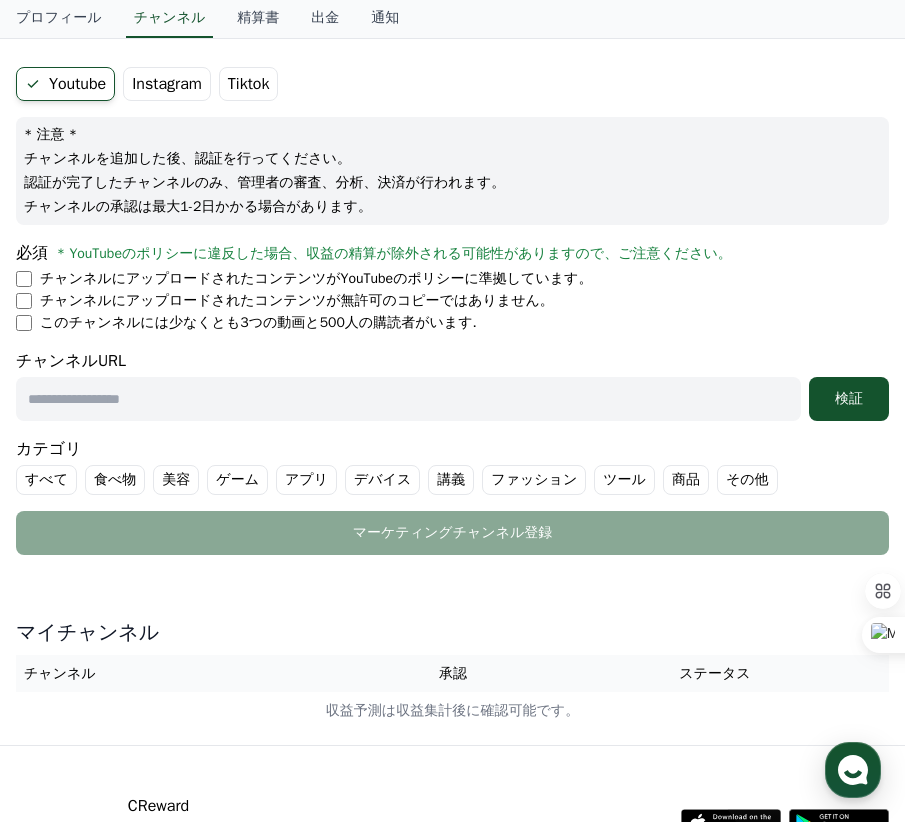 scroll, scrollTop: 331, scrollLeft: 0, axis: vertical 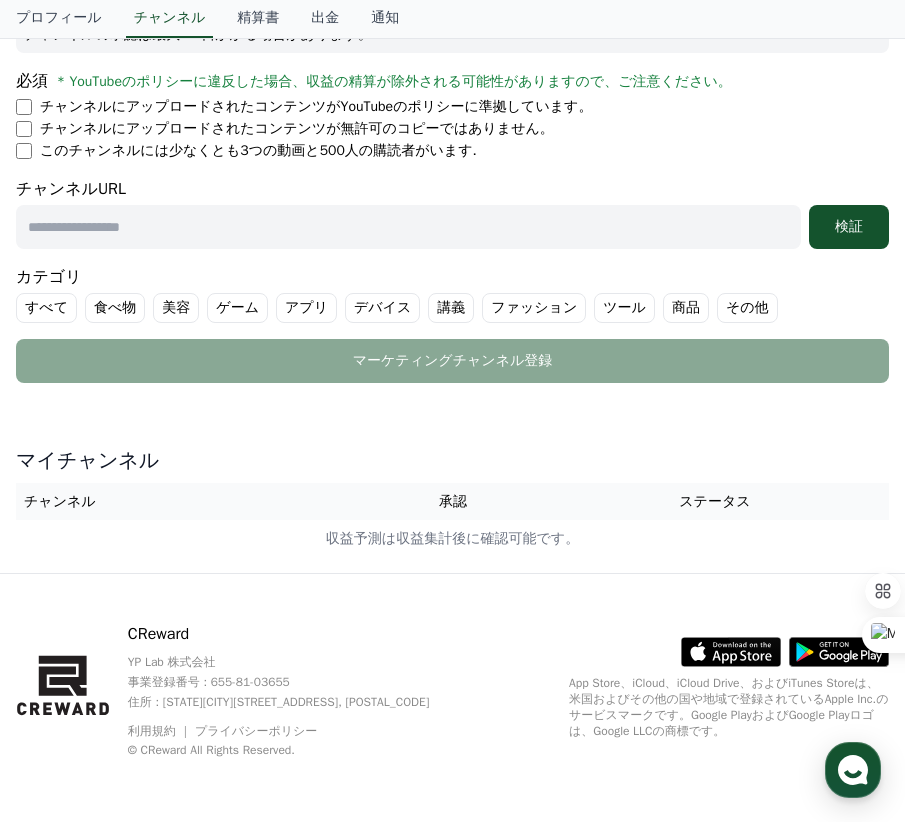 click at bounding box center [408, 227] 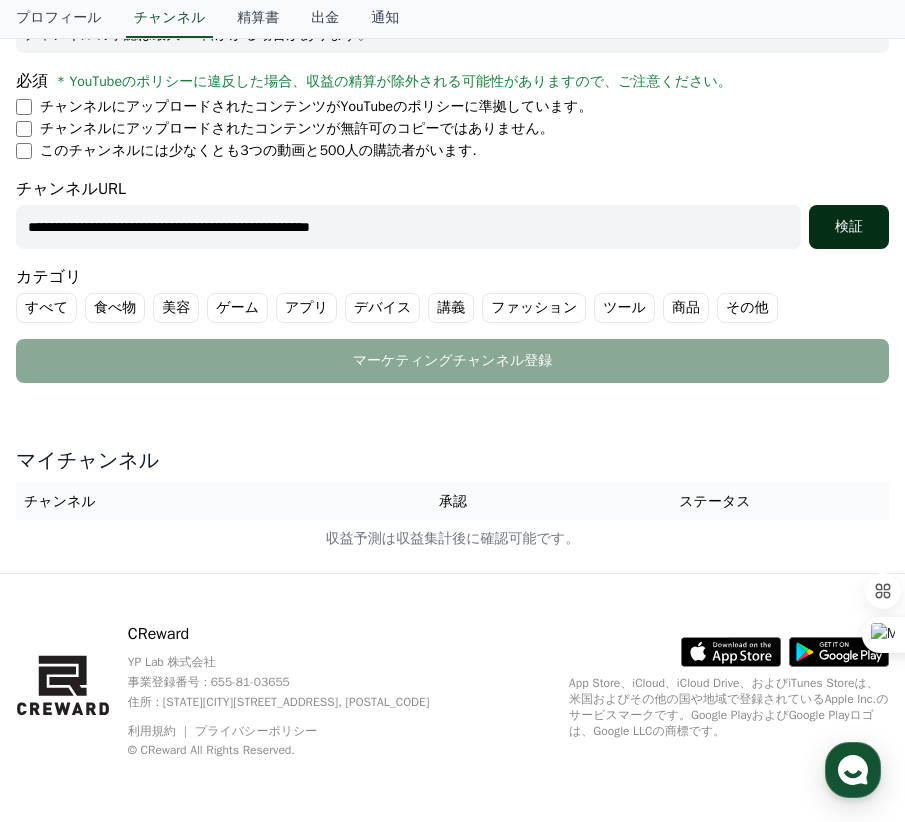 type on "**********" 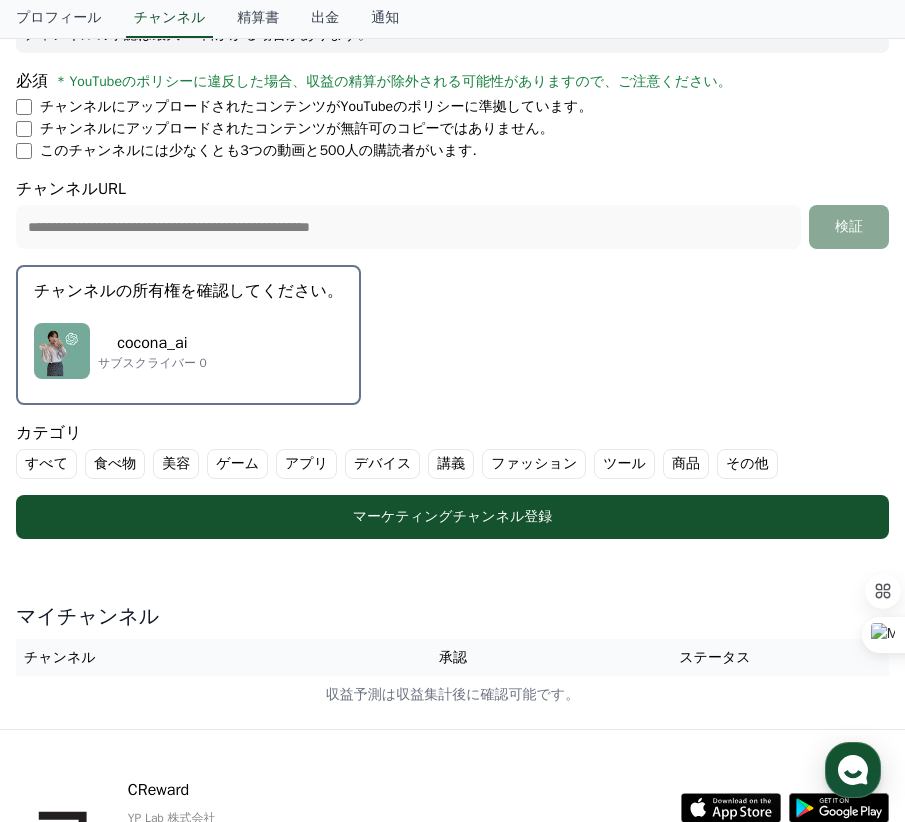 click on "cocona_ai   サブスクライバー
0" at bounding box center [188, 351] 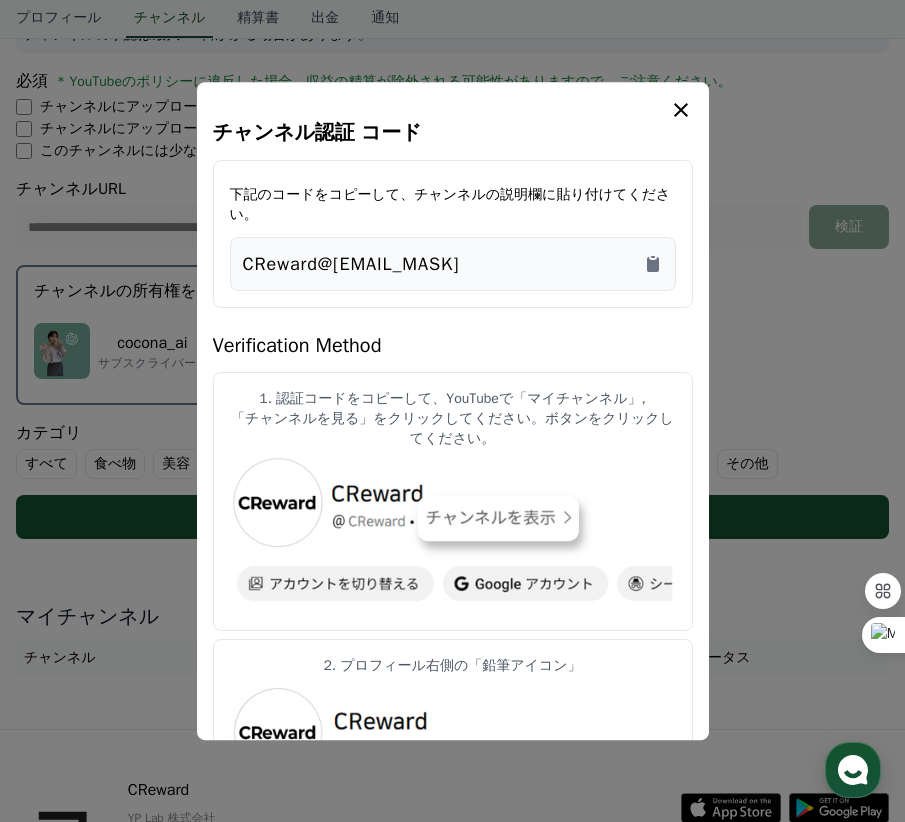 type 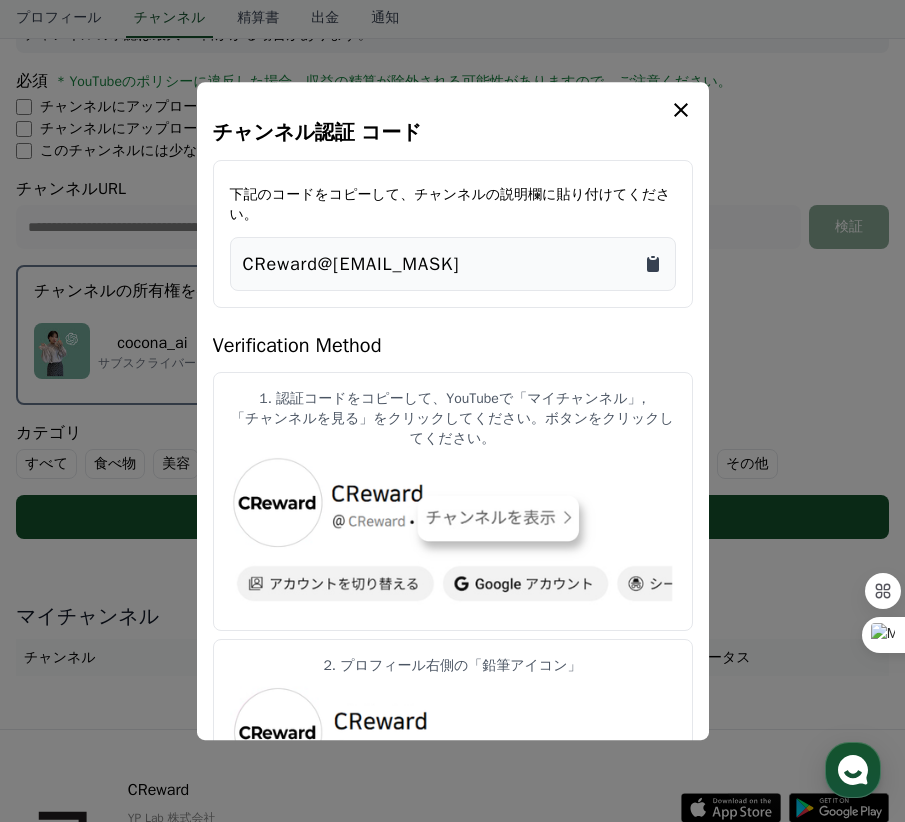 click 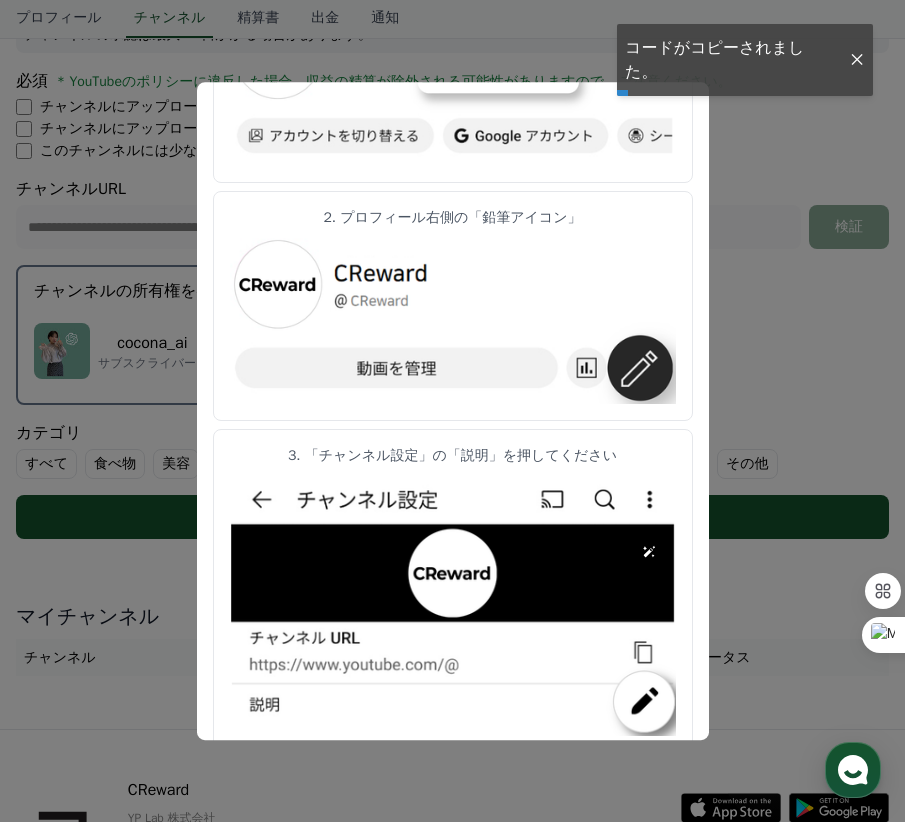 scroll, scrollTop: 608, scrollLeft: 0, axis: vertical 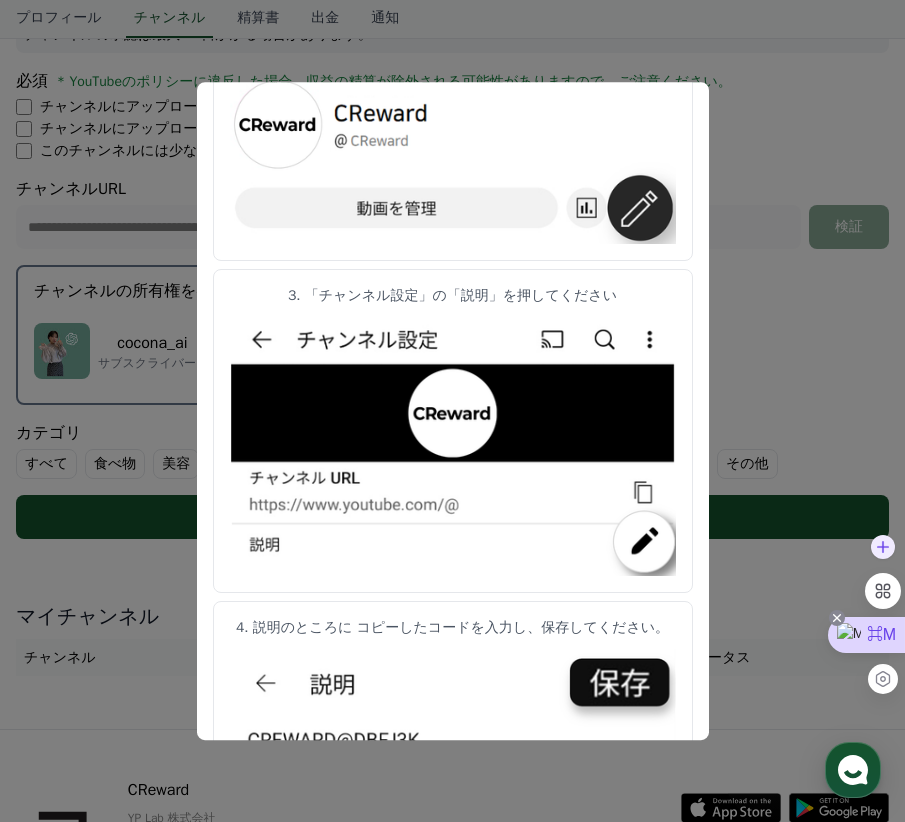 click 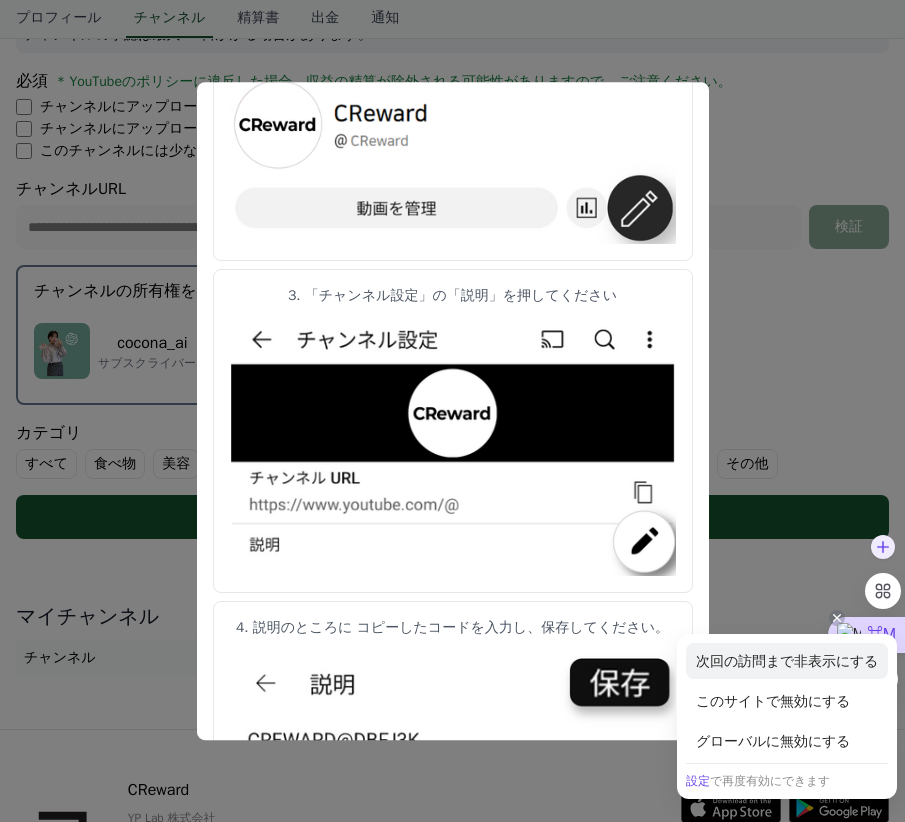 click on "次回の訪問まで非表示にする" at bounding box center [787, 661] 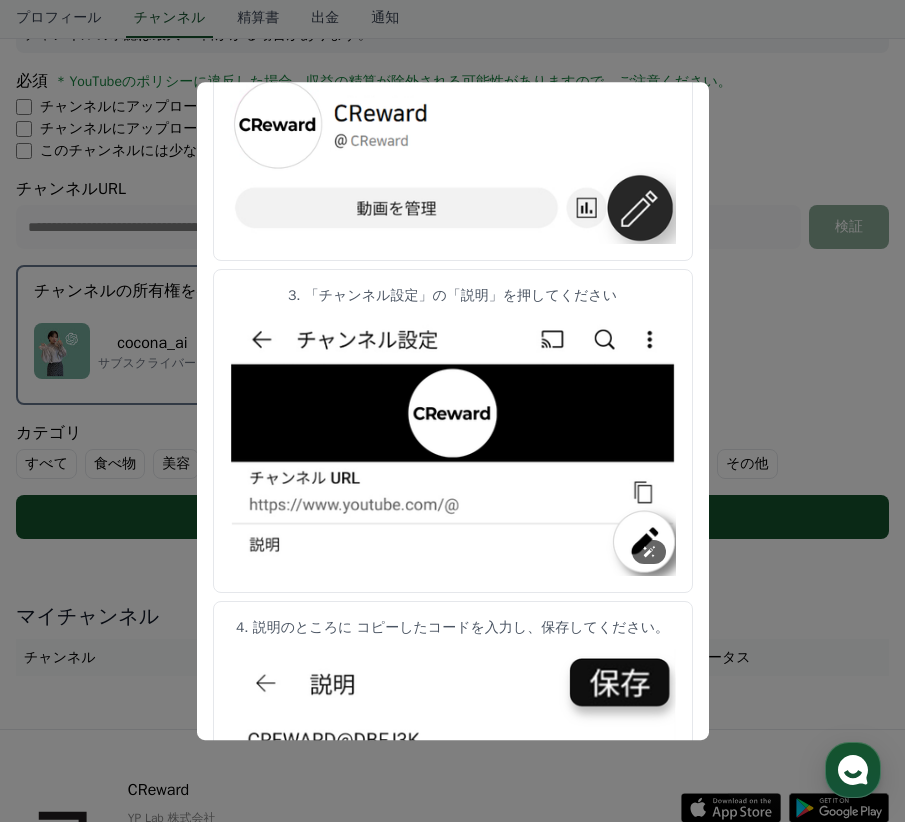 scroll, scrollTop: 0, scrollLeft: 0, axis: both 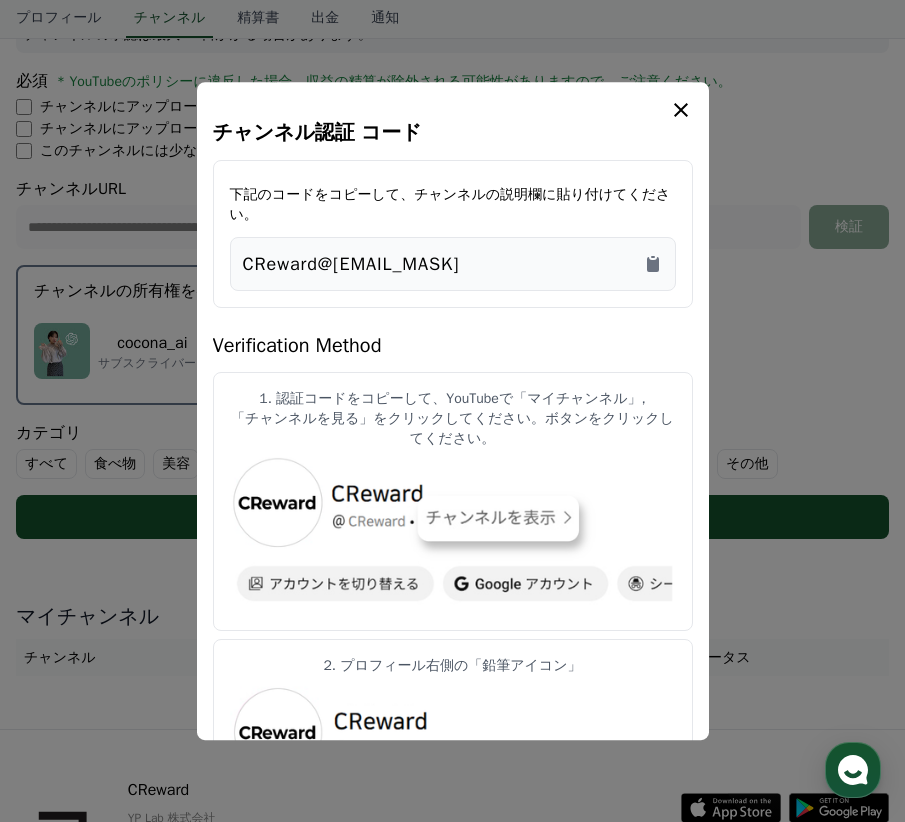 click at bounding box center [452, 411] 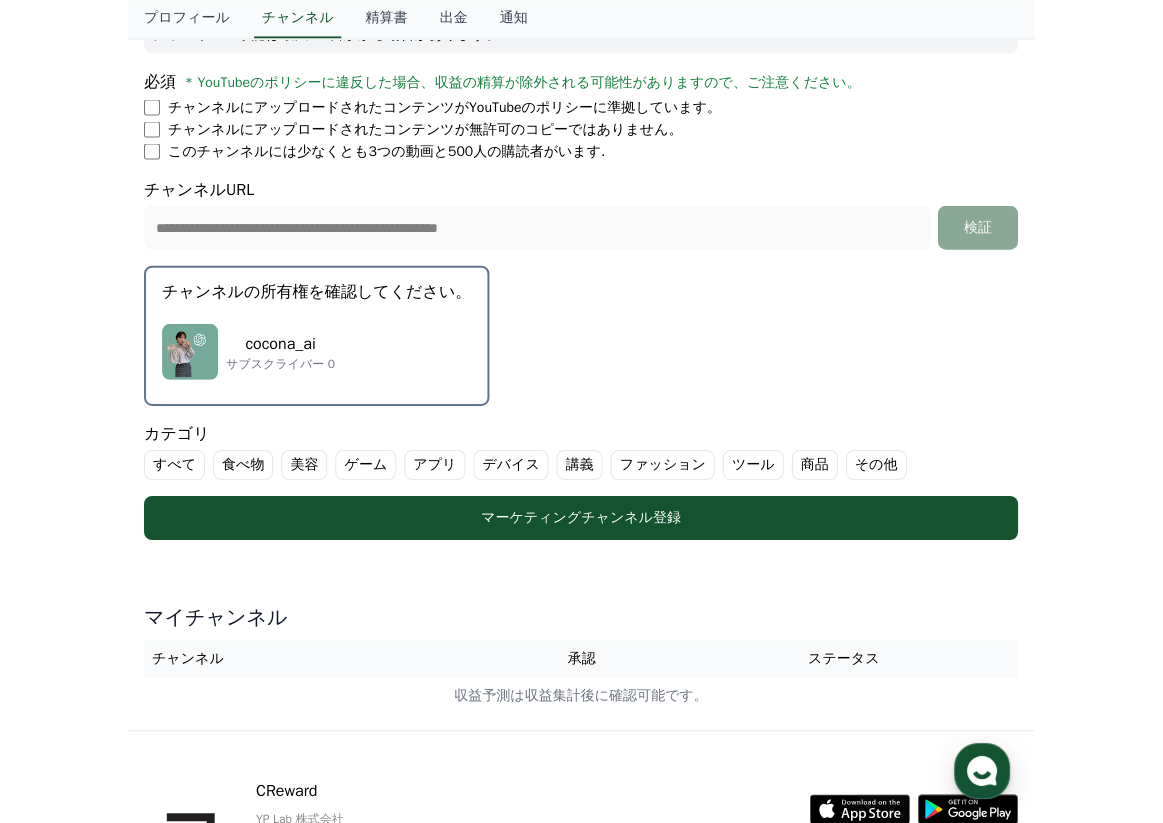 scroll, scrollTop: 0, scrollLeft: 0, axis: both 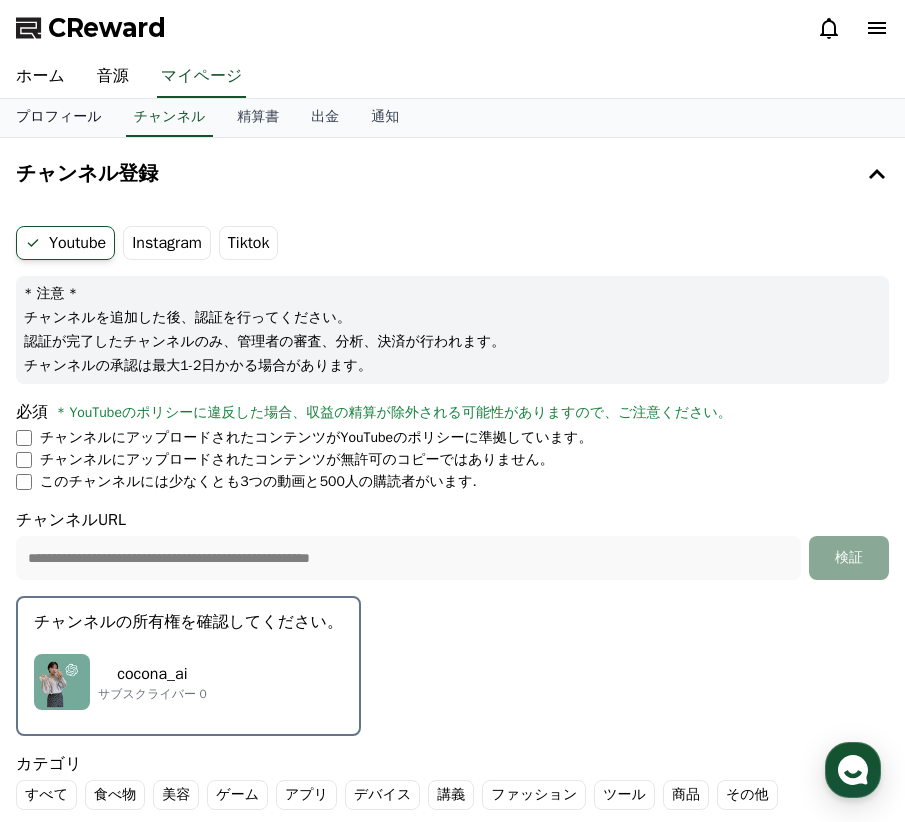 click on "プロフィール" at bounding box center (59, 118) 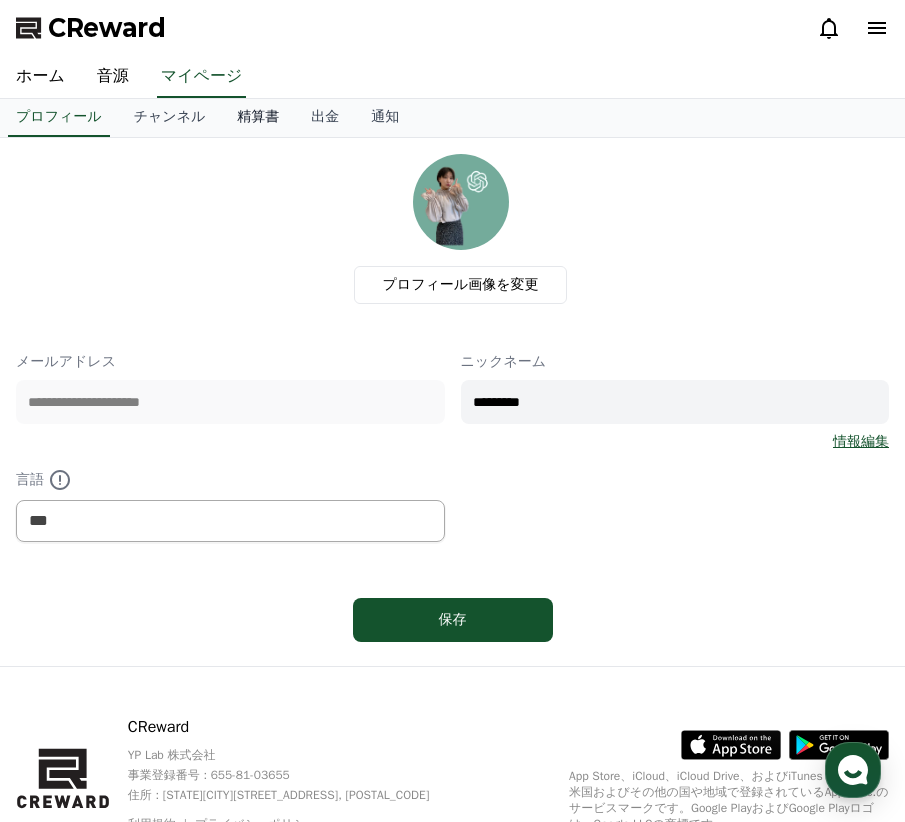 click on "精算書" at bounding box center [258, 118] 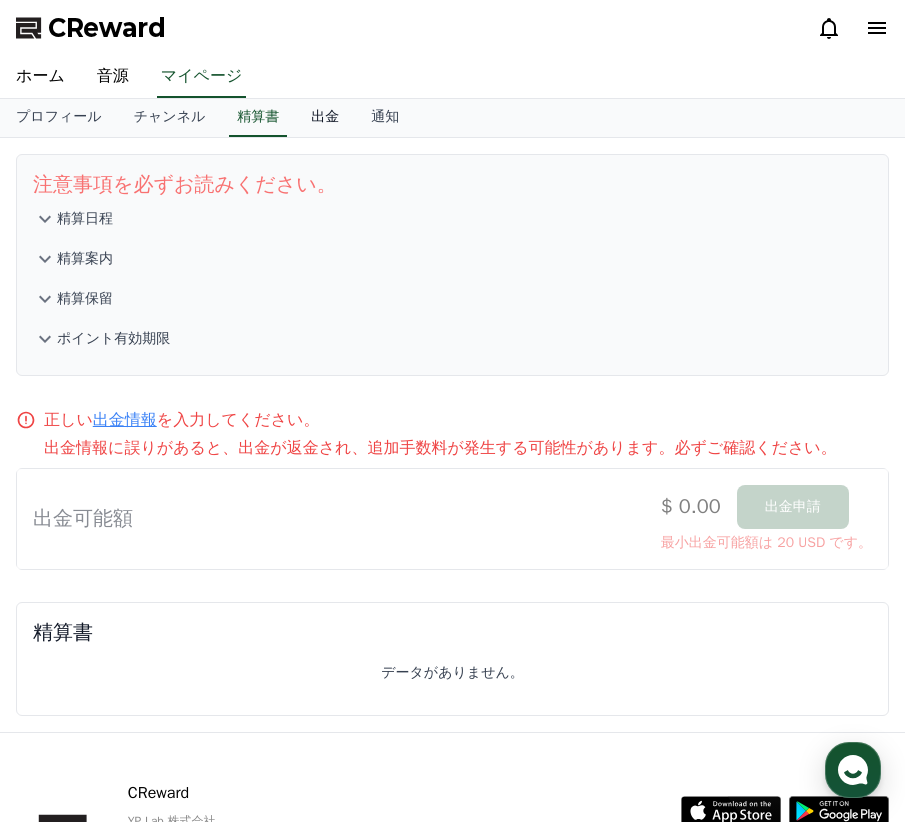 click on "出金" at bounding box center (325, 118) 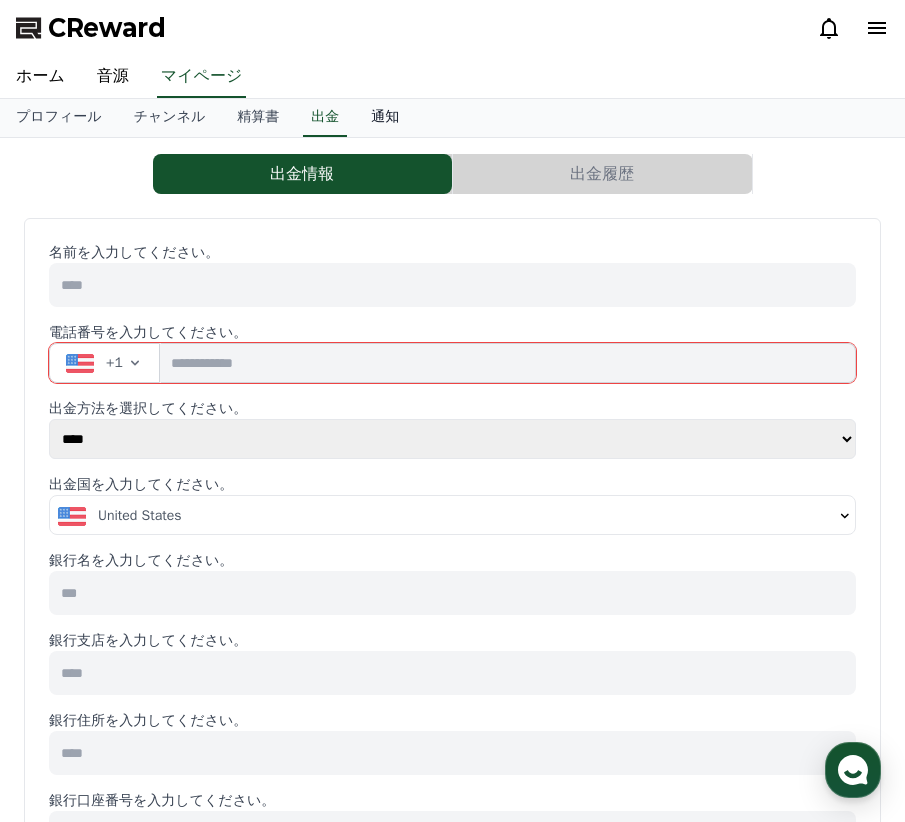 click on "通知" at bounding box center (385, 118) 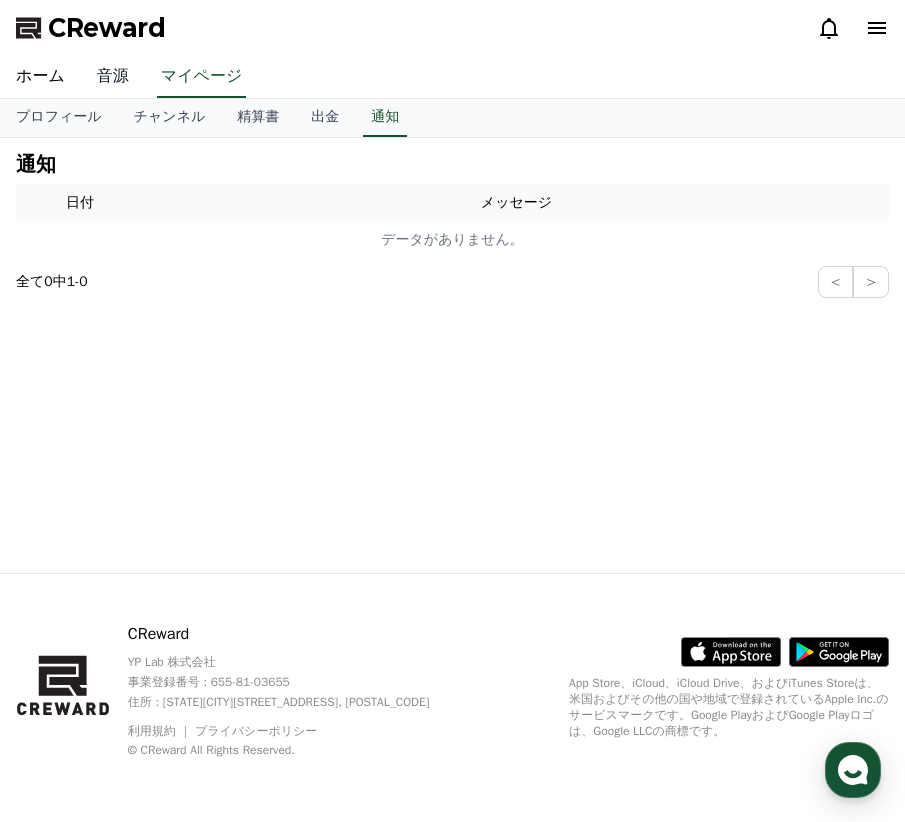click on "音源" at bounding box center [113, 77] 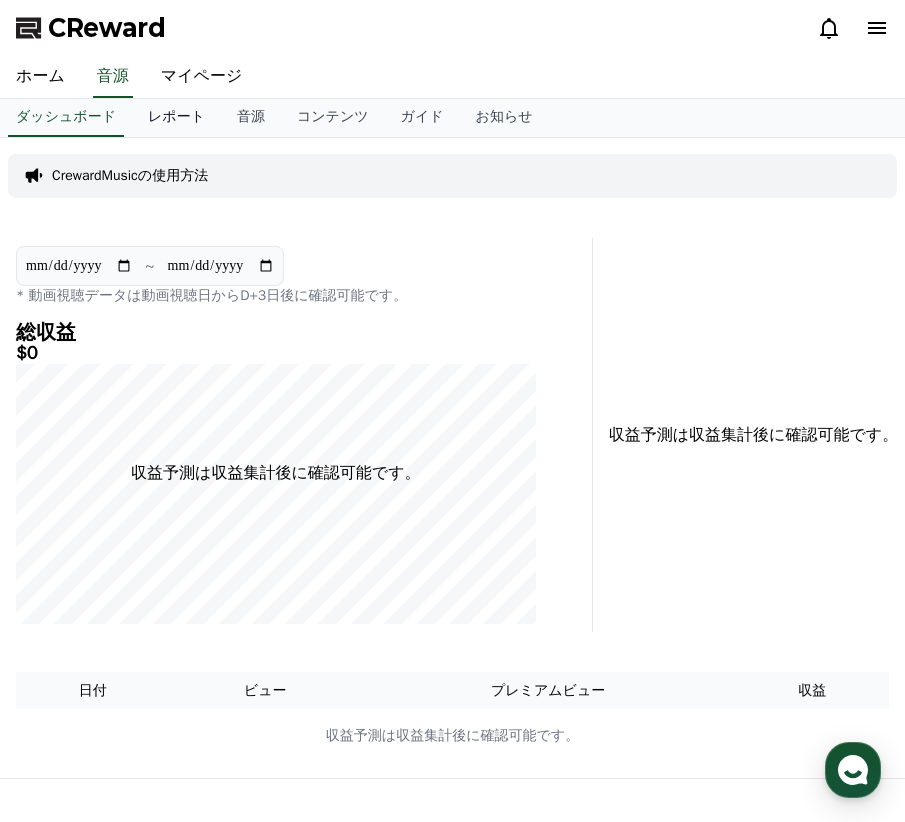 click on "レポート" at bounding box center (176, 118) 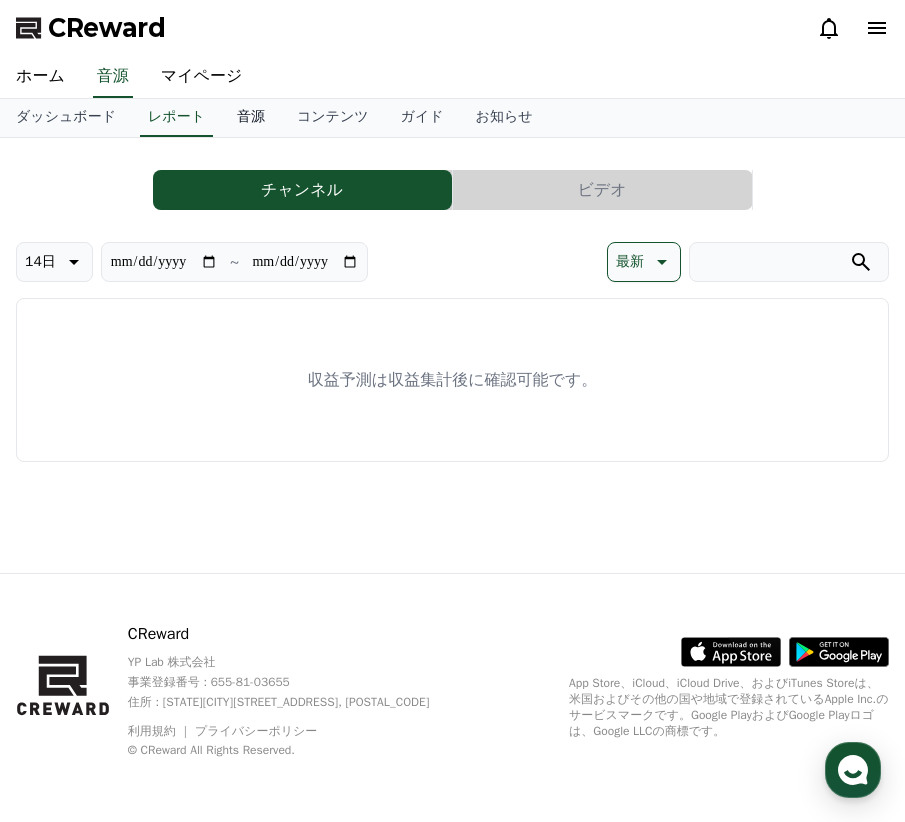click on "音源" at bounding box center [251, 118] 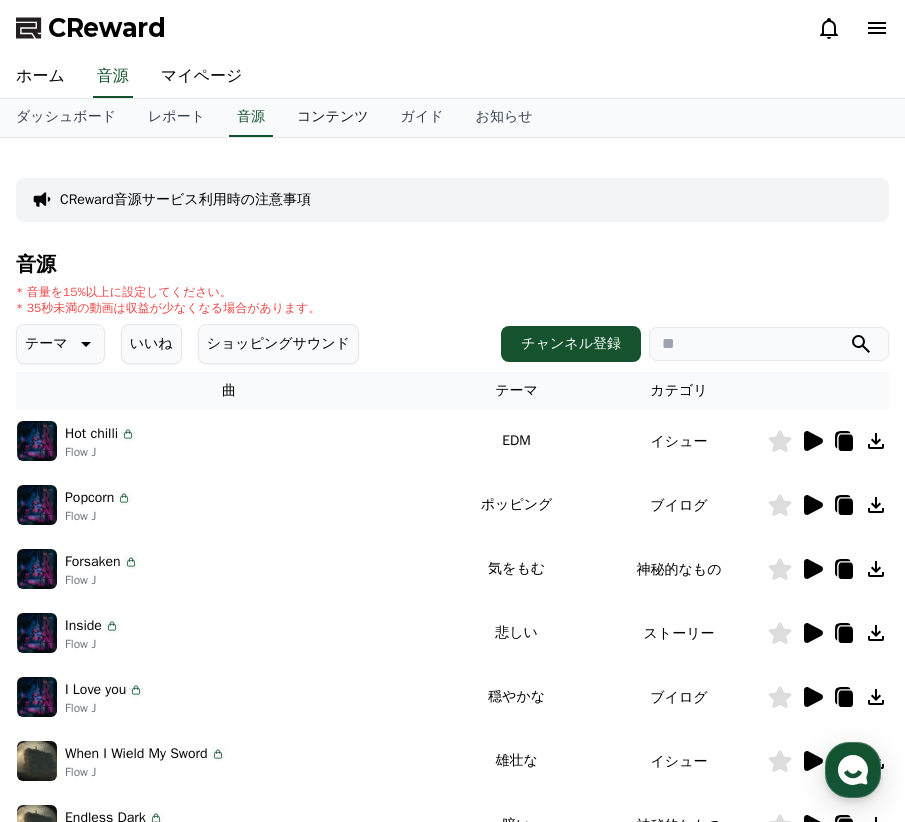 click on "コンテンツ" at bounding box center (333, 118) 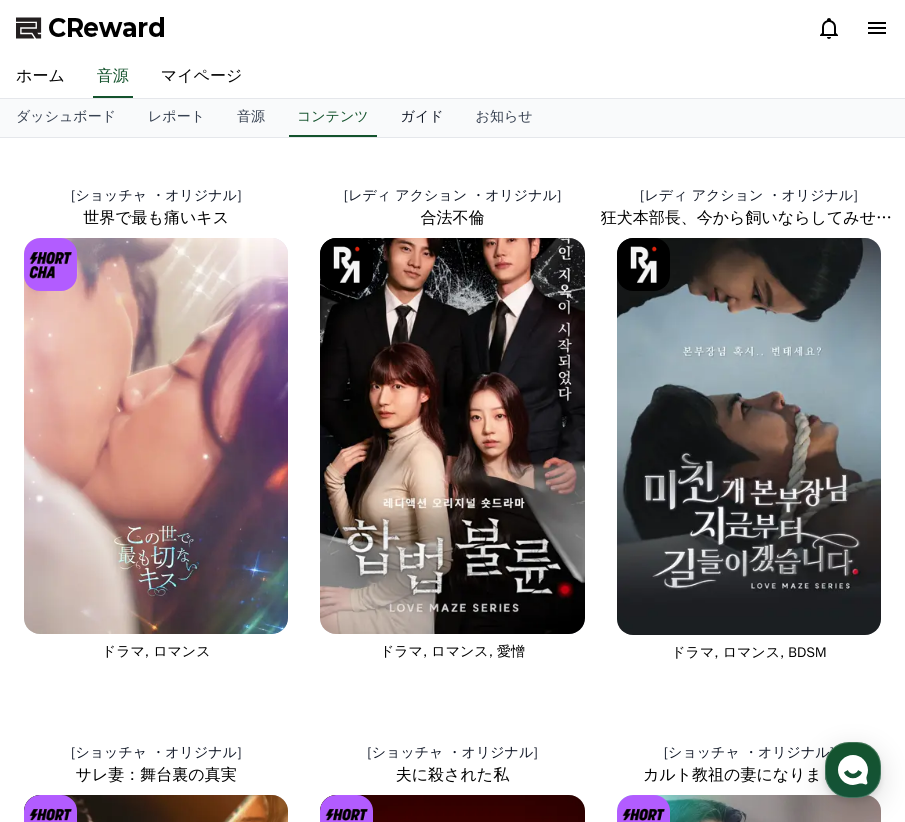 click on "ガイド" at bounding box center (422, 118) 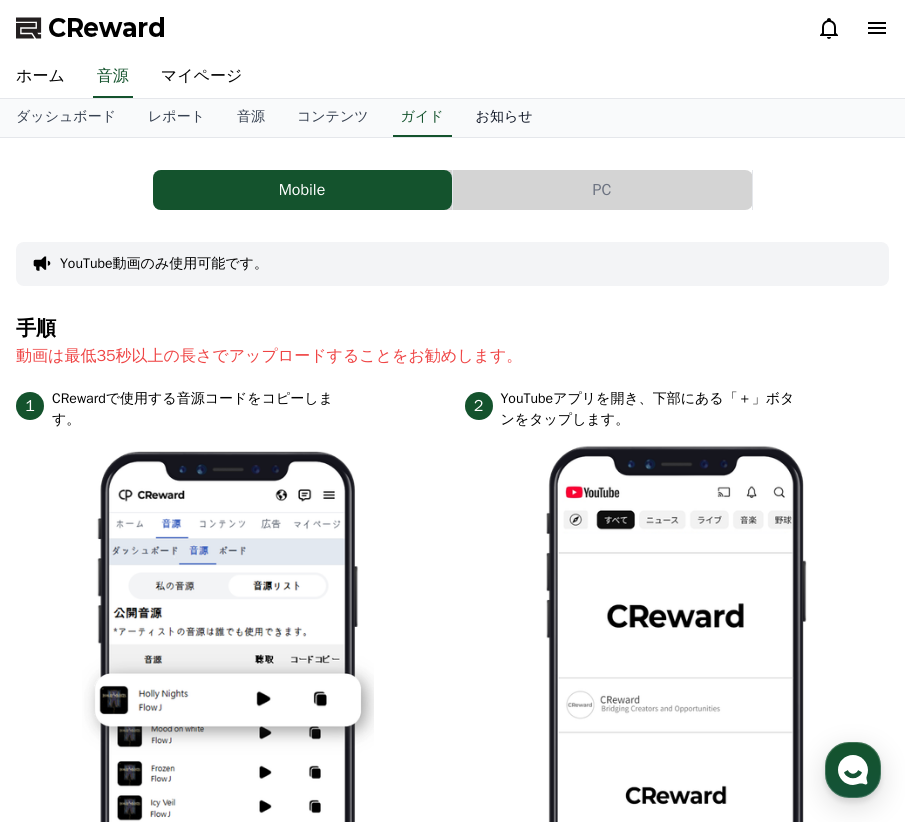 click on "お知らせ" at bounding box center (504, 118) 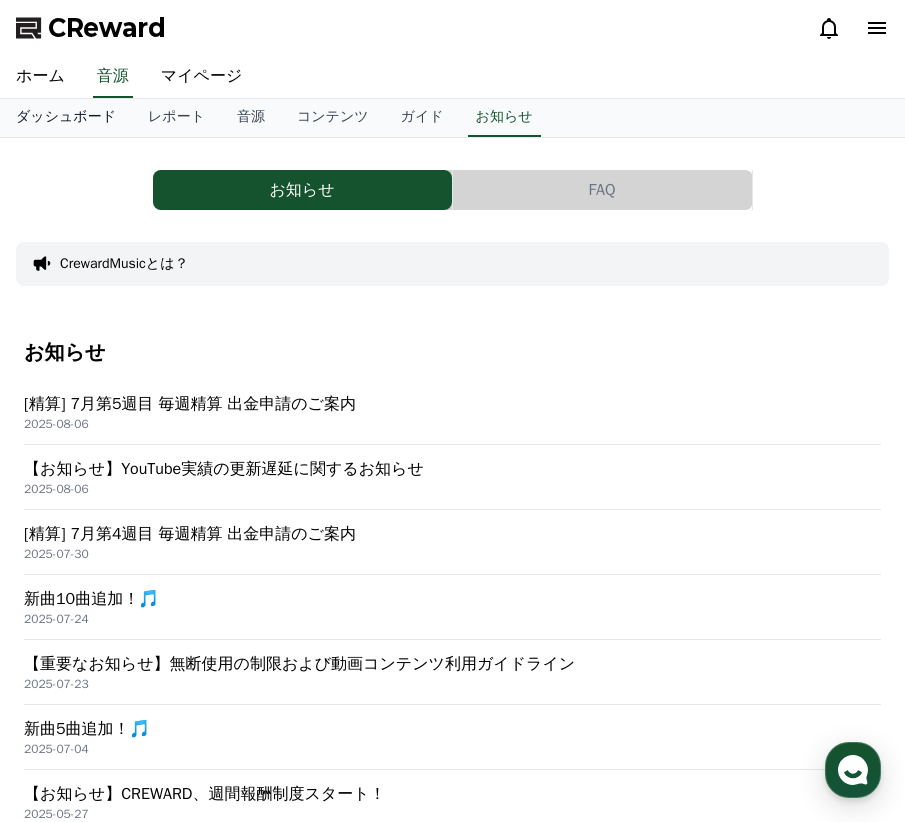 click on "ダッシュボード" at bounding box center [66, 118] 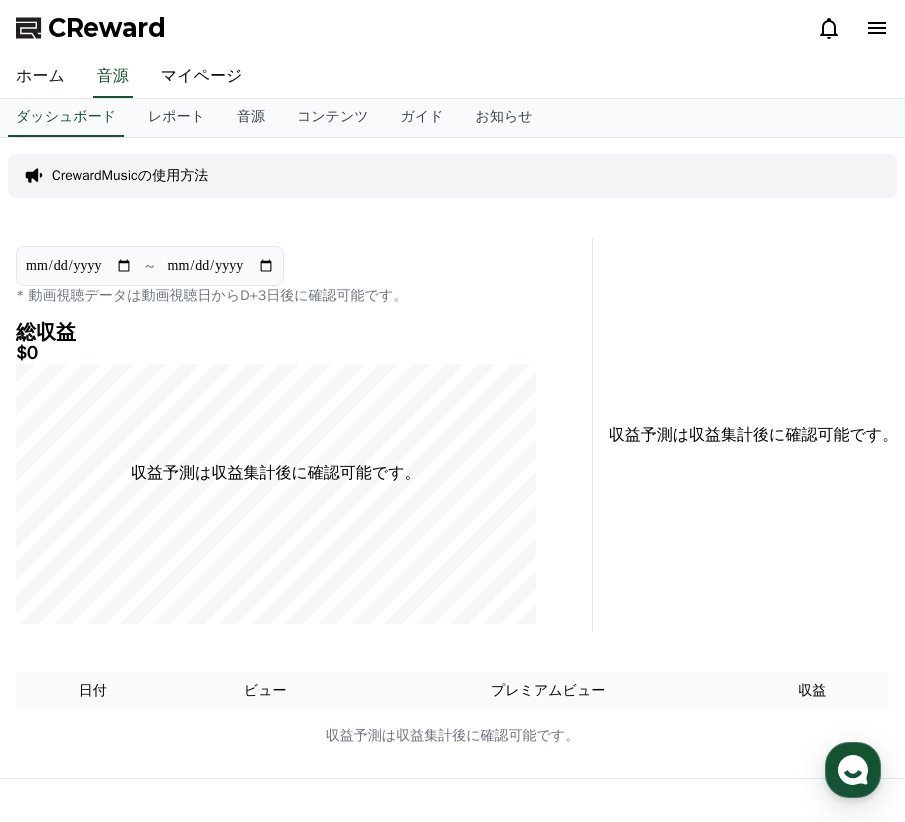 click on "ホーム" at bounding box center [40, 77] 